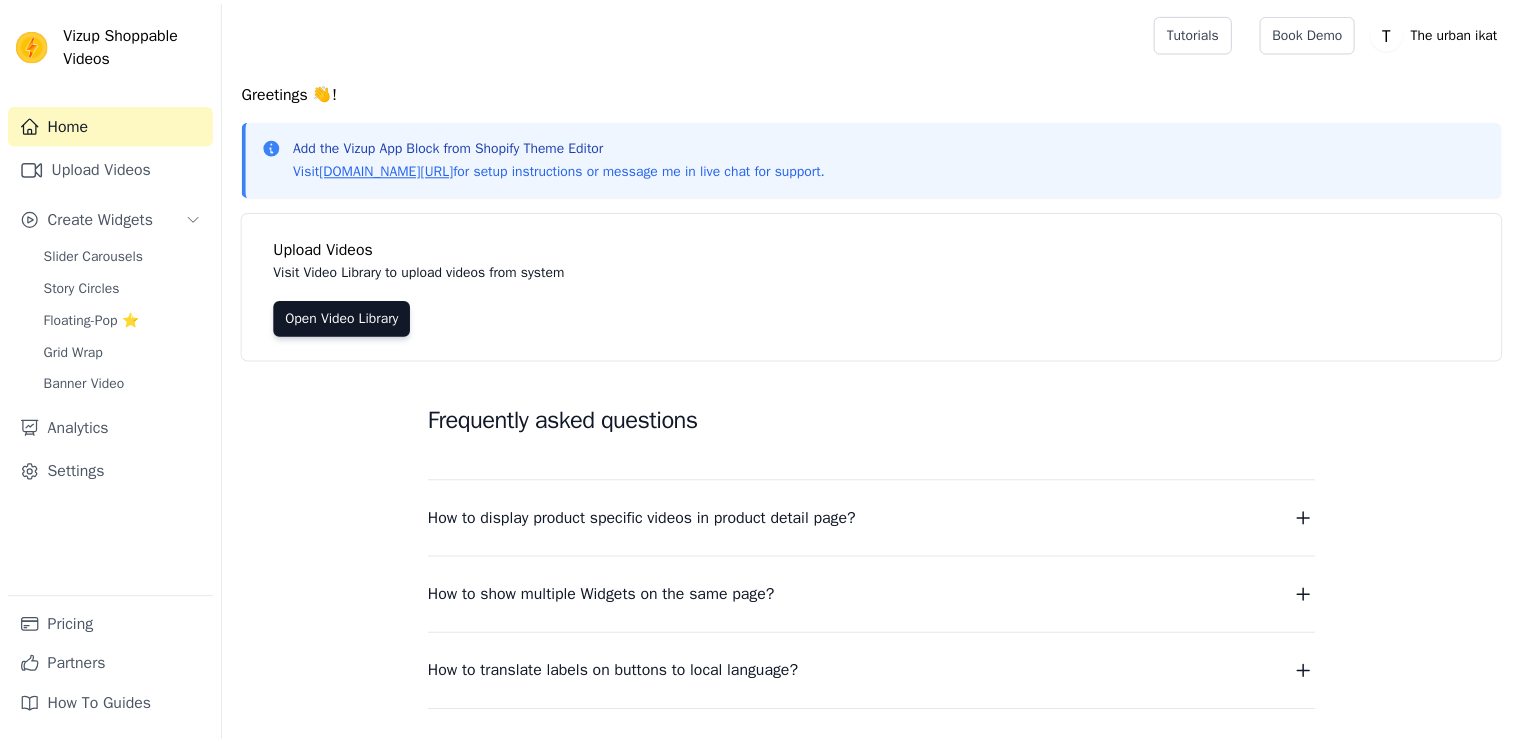 scroll, scrollTop: 0, scrollLeft: 0, axis: both 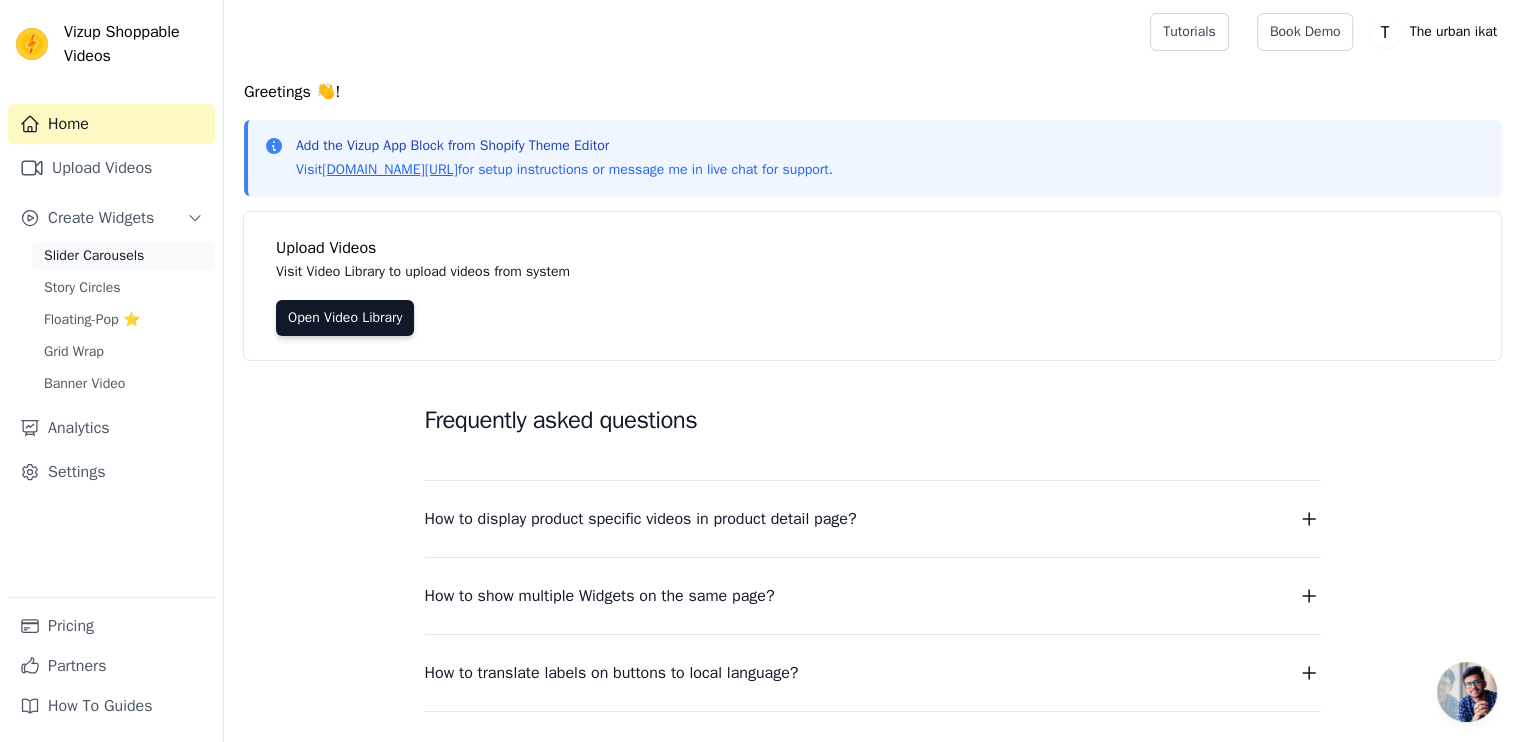 click on "Slider Carousels" at bounding box center [123, 256] 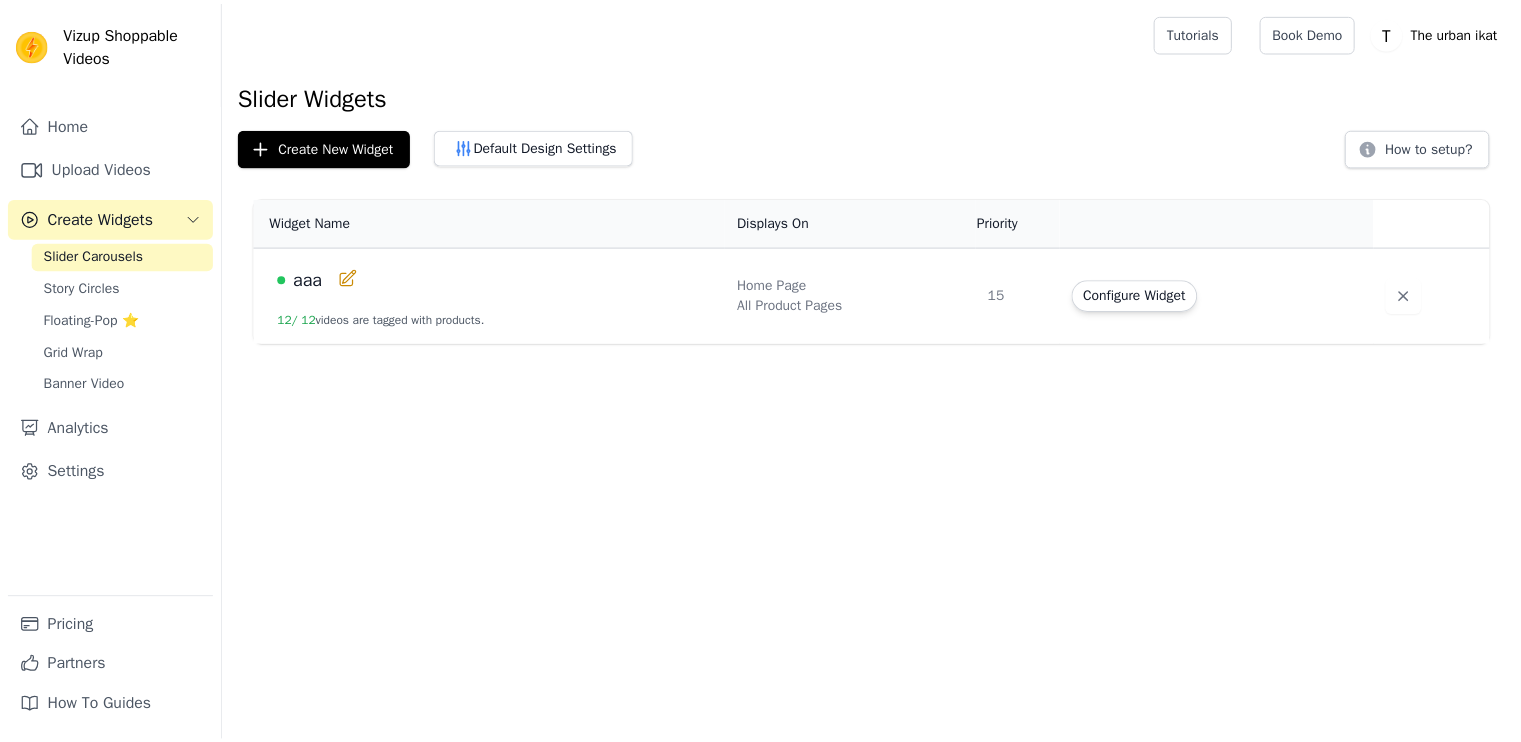 scroll, scrollTop: 0, scrollLeft: 0, axis: both 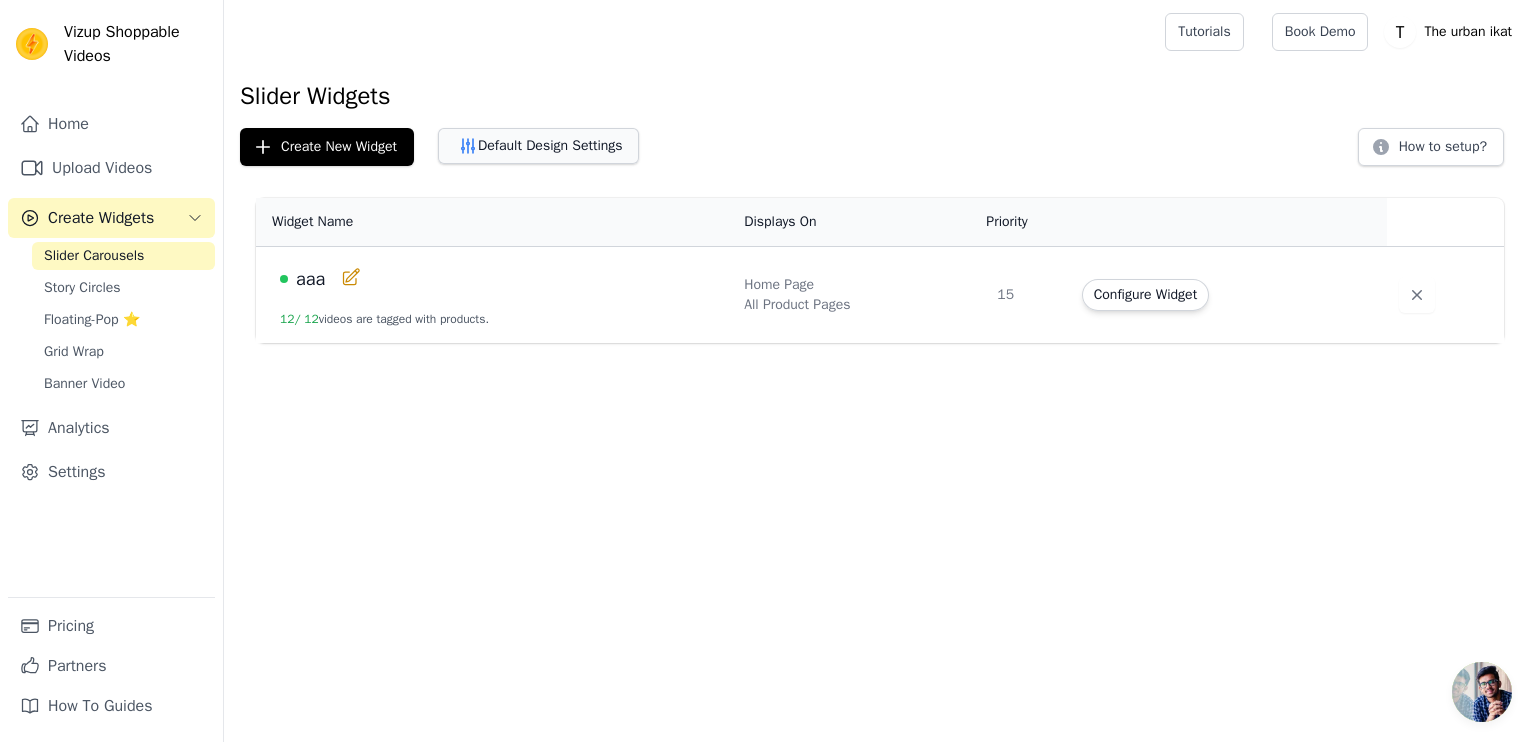 click on "Default Design Settings" at bounding box center (538, 146) 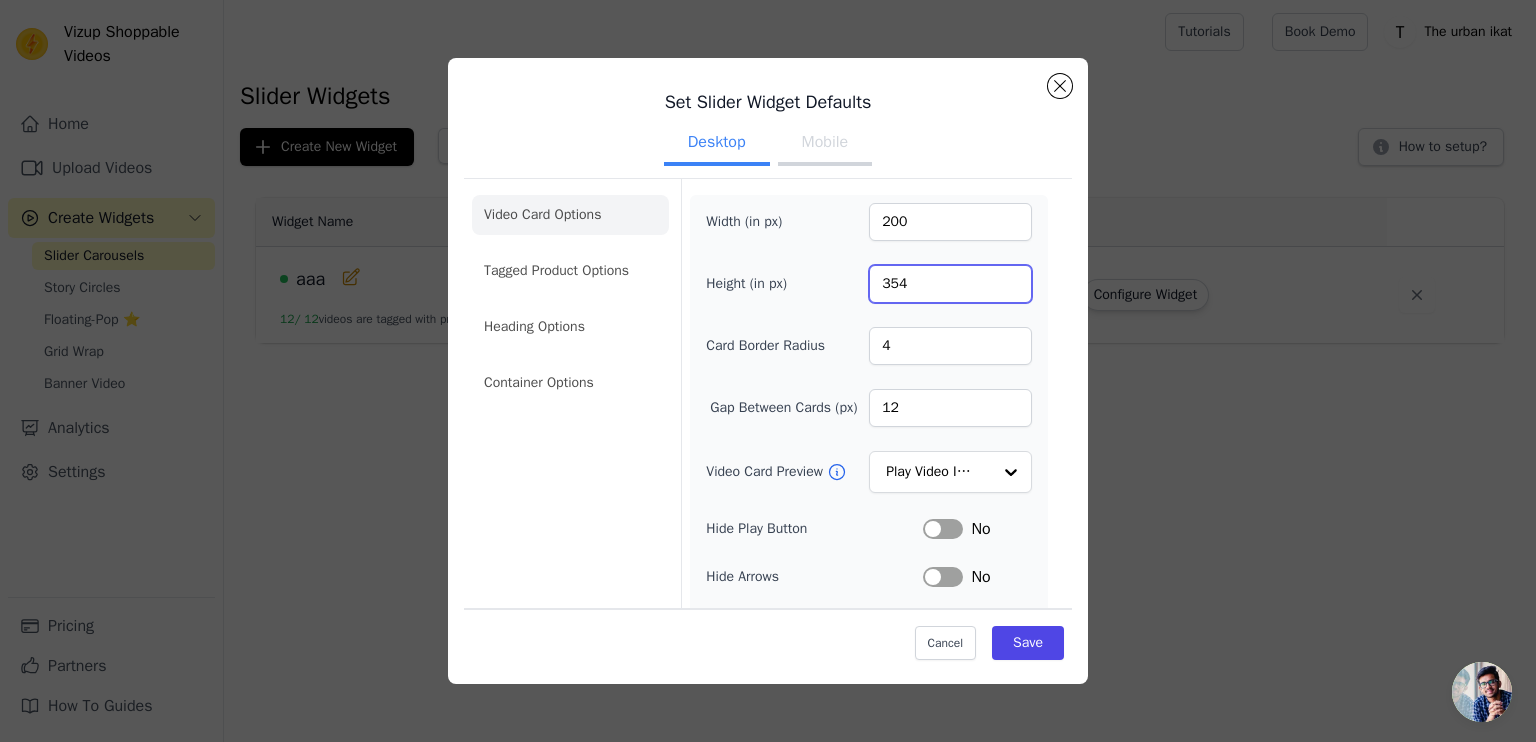 click on "354" at bounding box center [950, 284] 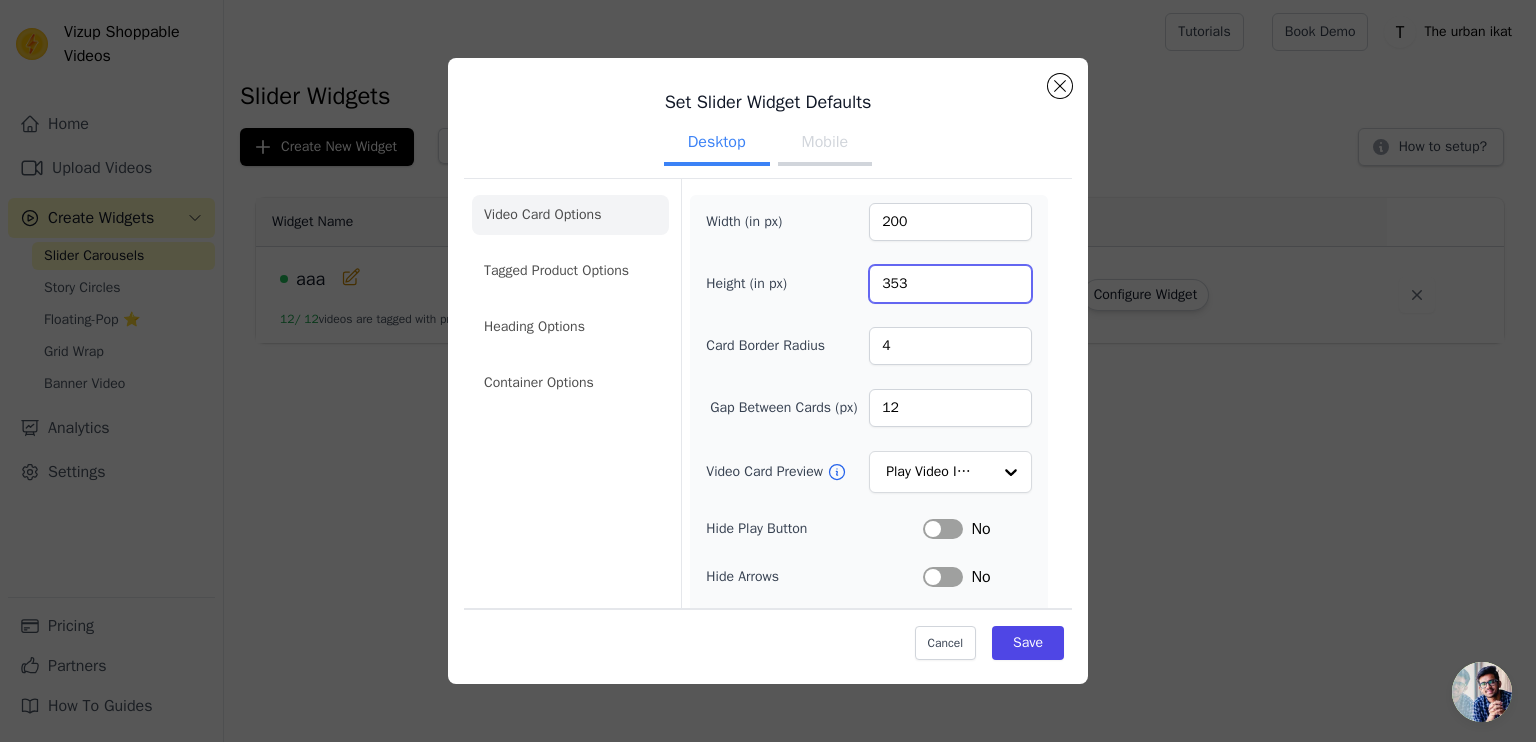 click on "353" at bounding box center (950, 284) 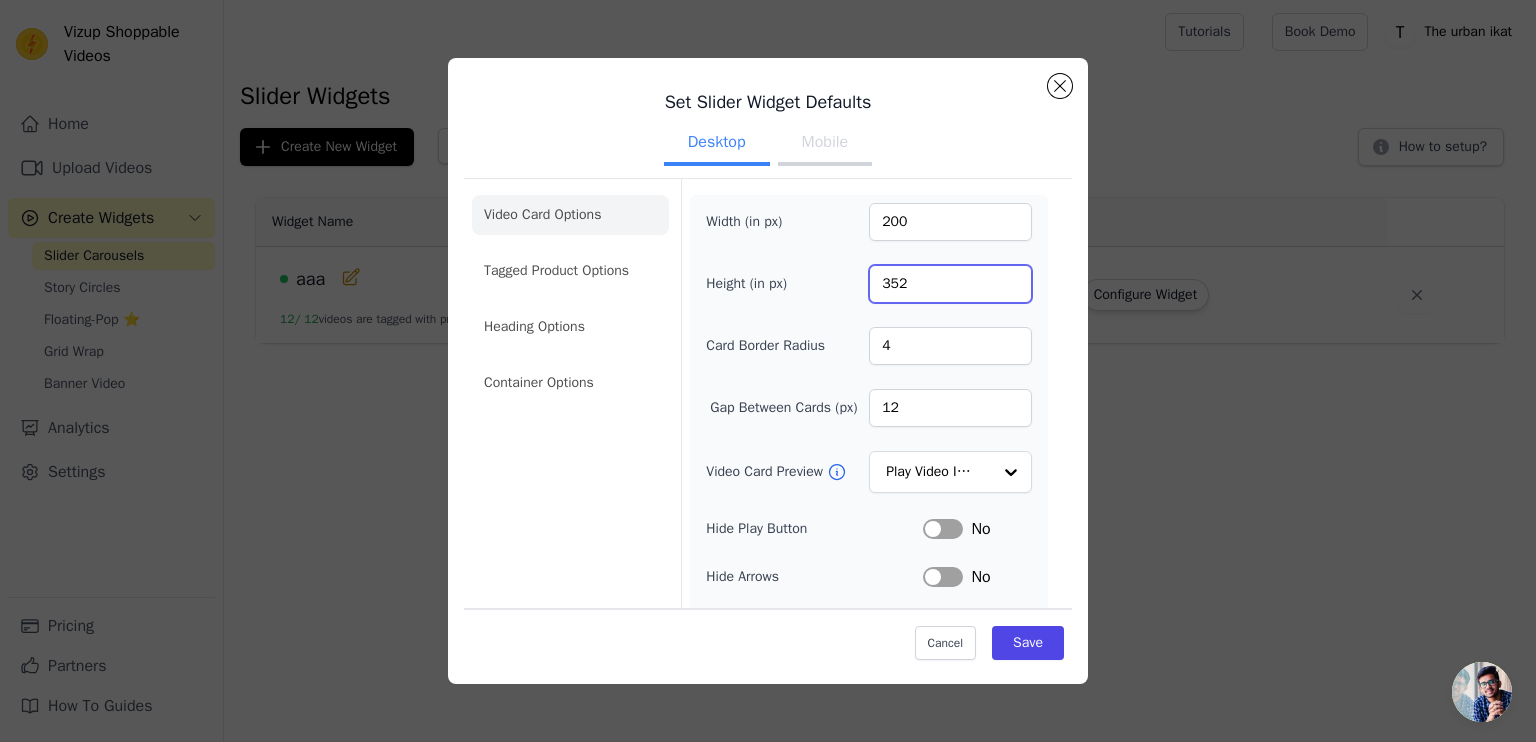 click on "352" at bounding box center (950, 284) 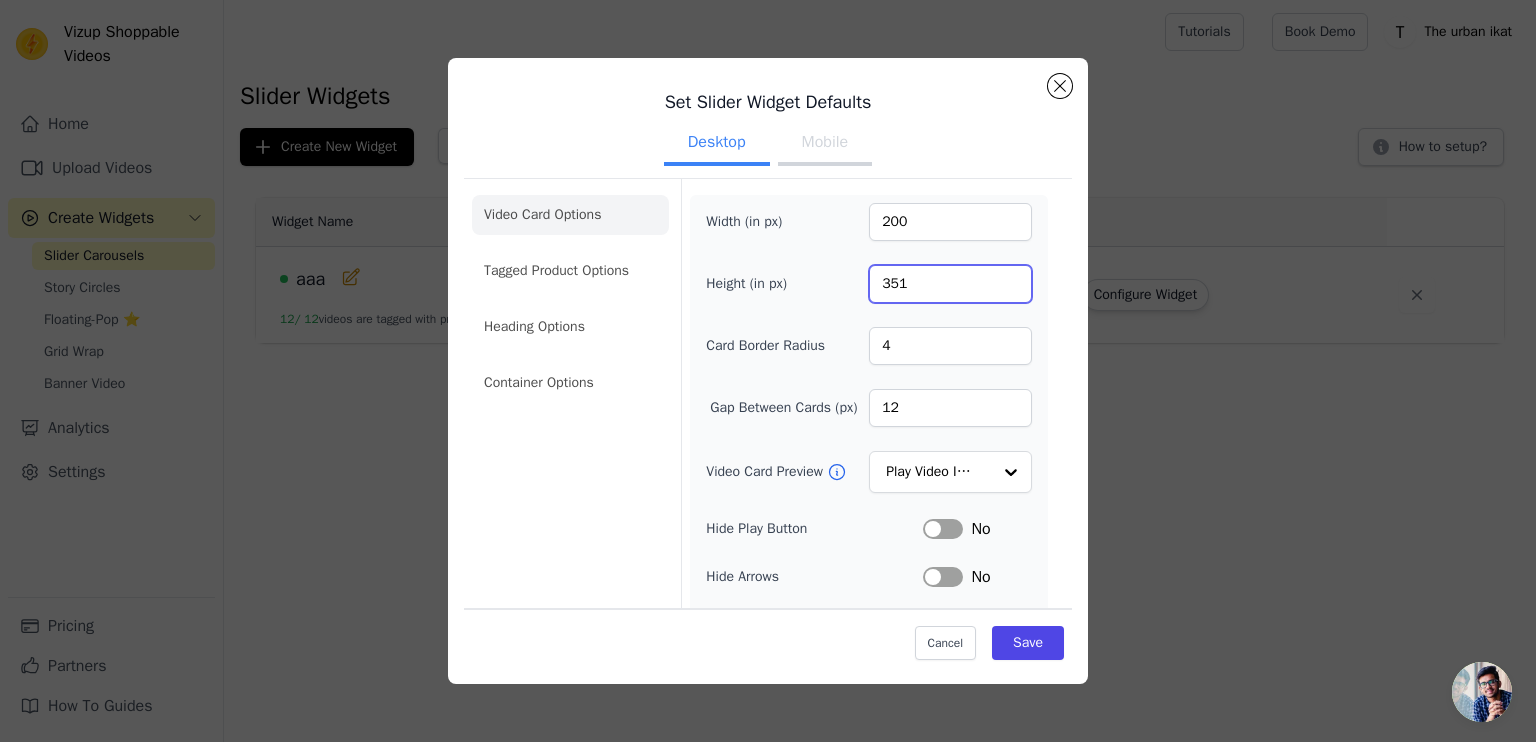 click on "351" at bounding box center [950, 284] 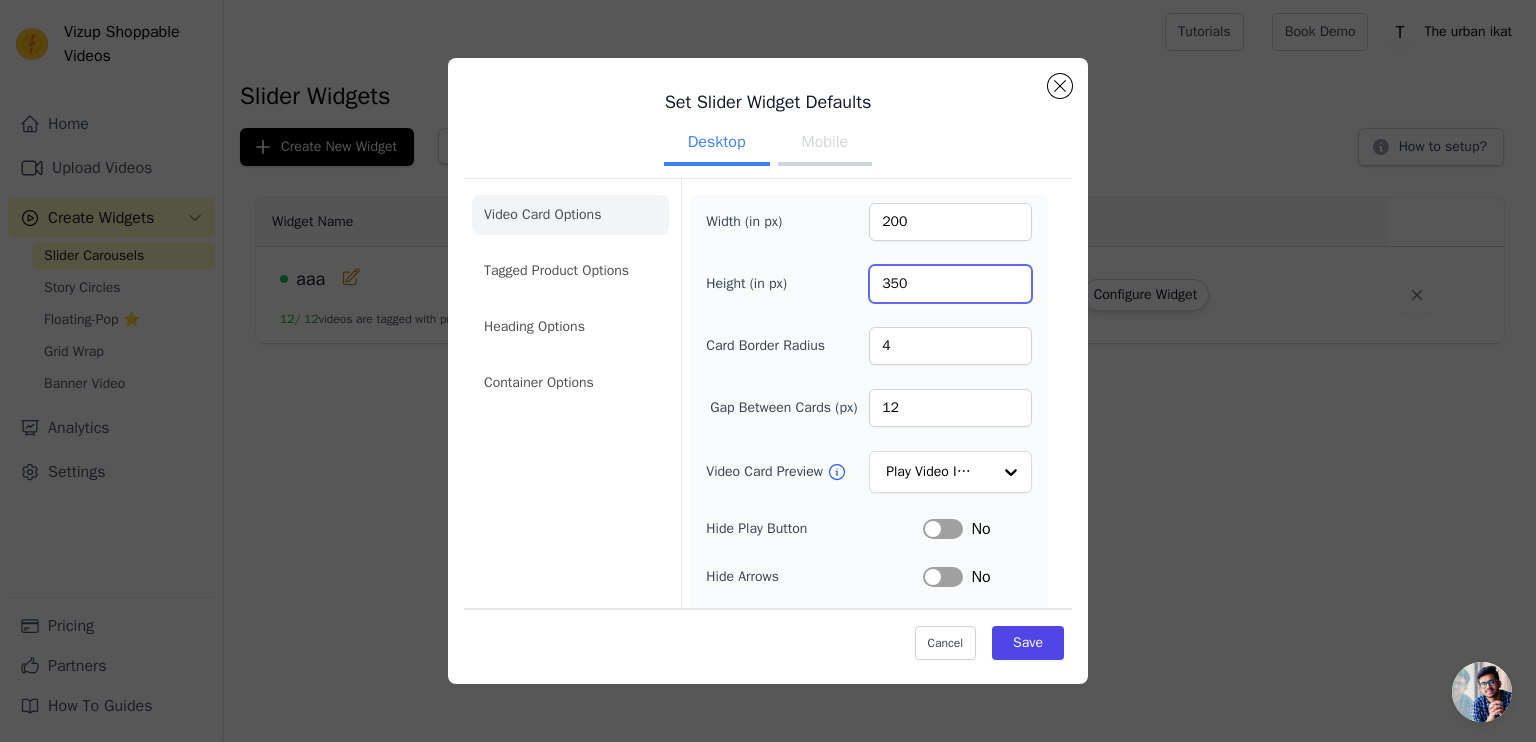 click on "350" at bounding box center (950, 284) 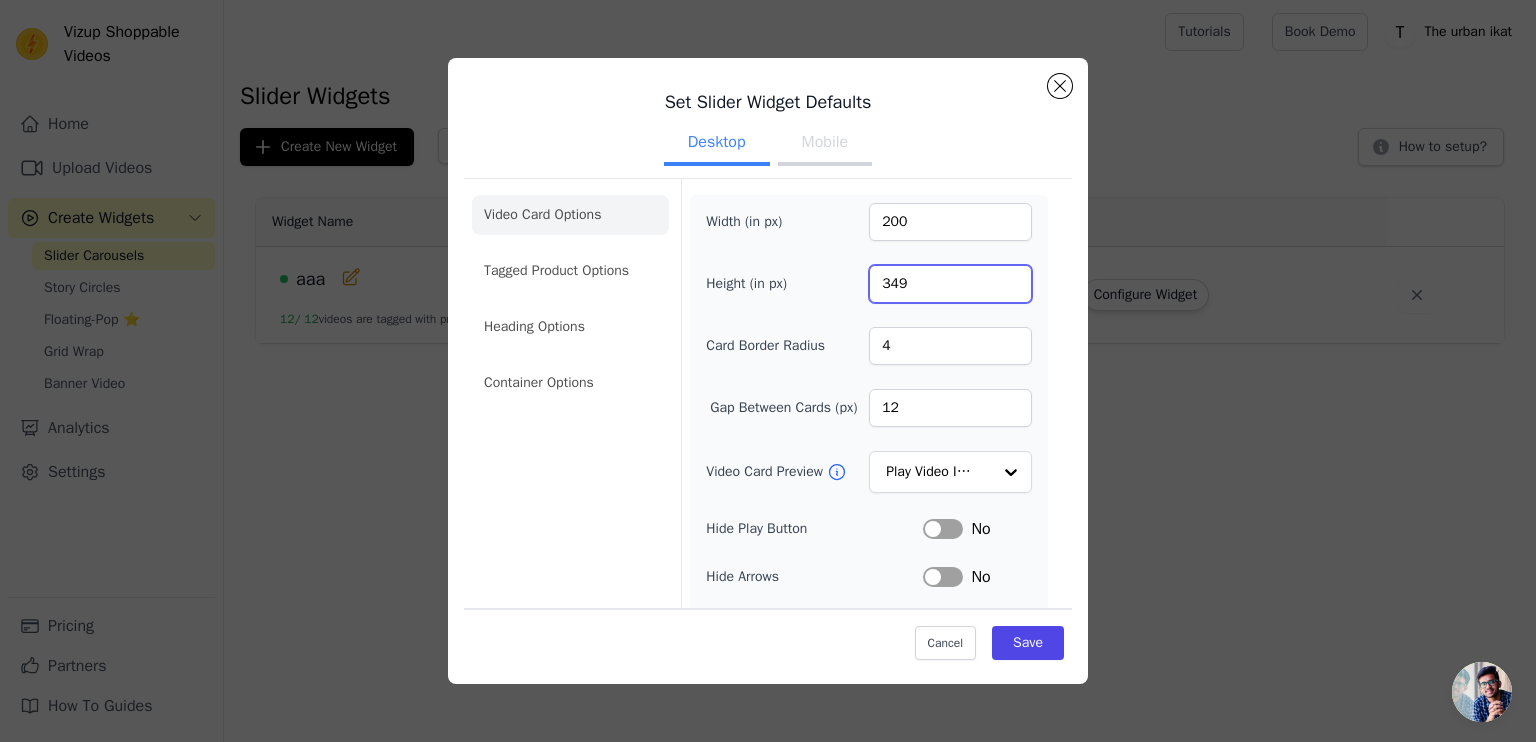 click on "349" at bounding box center (950, 284) 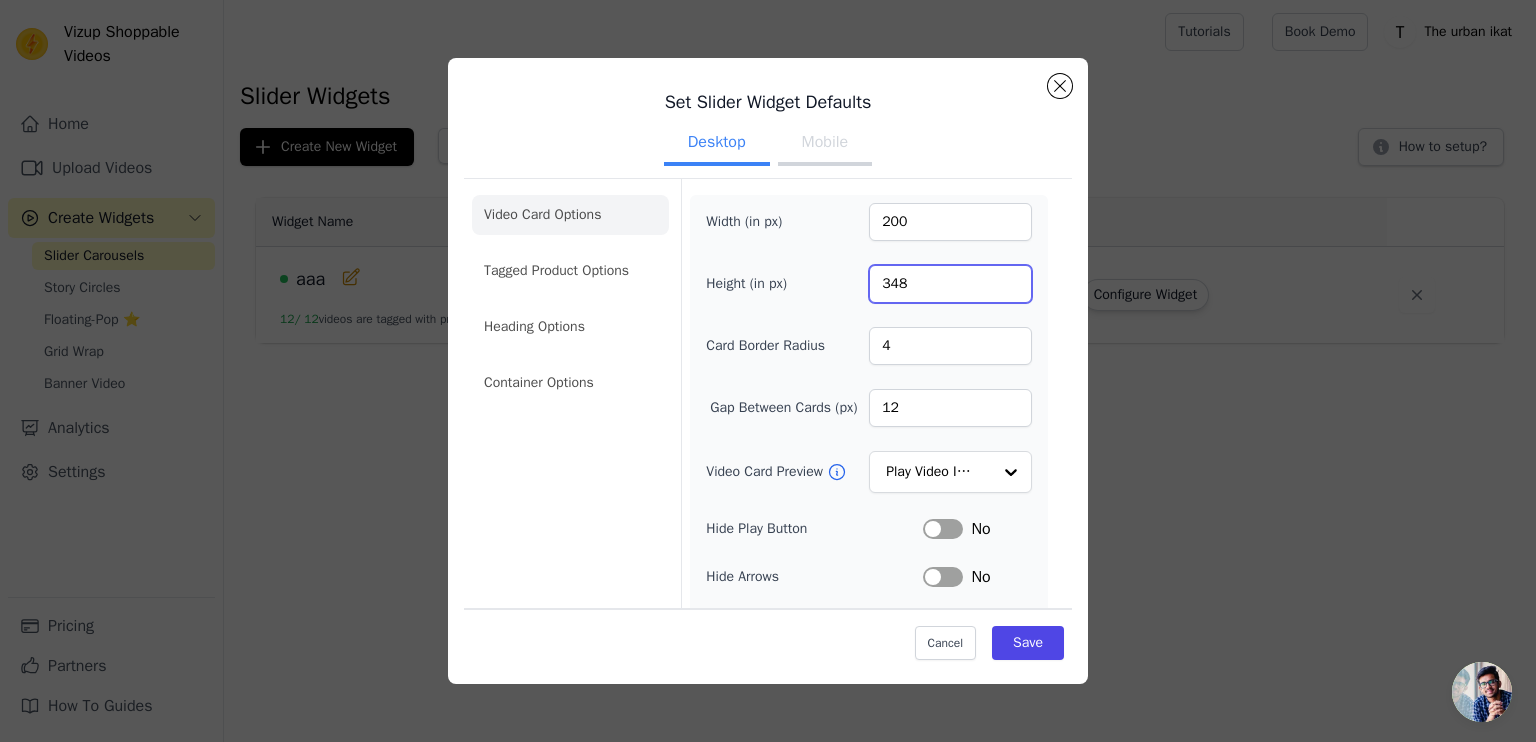 click on "348" at bounding box center [950, 284] 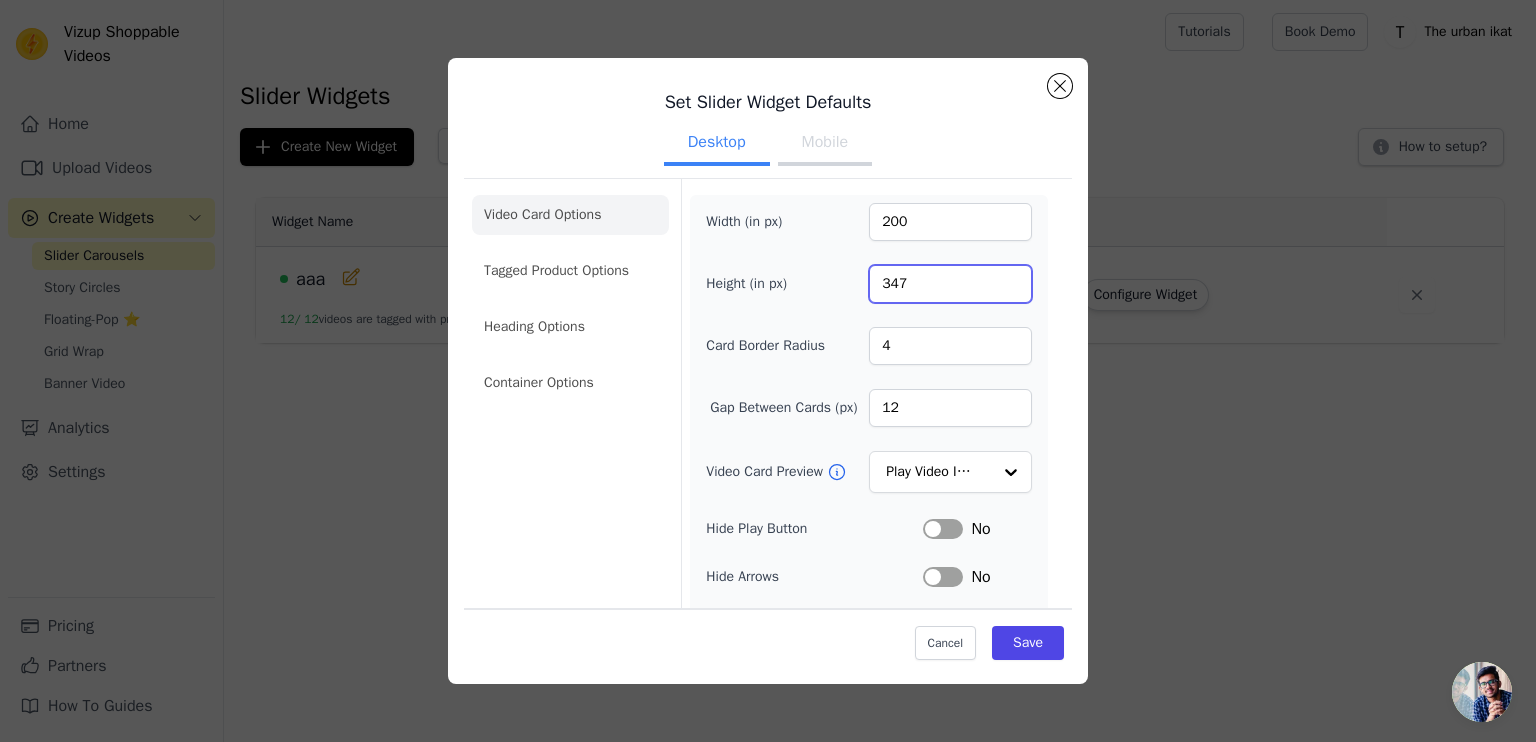 click on "347" at bounding box center (950, 284) 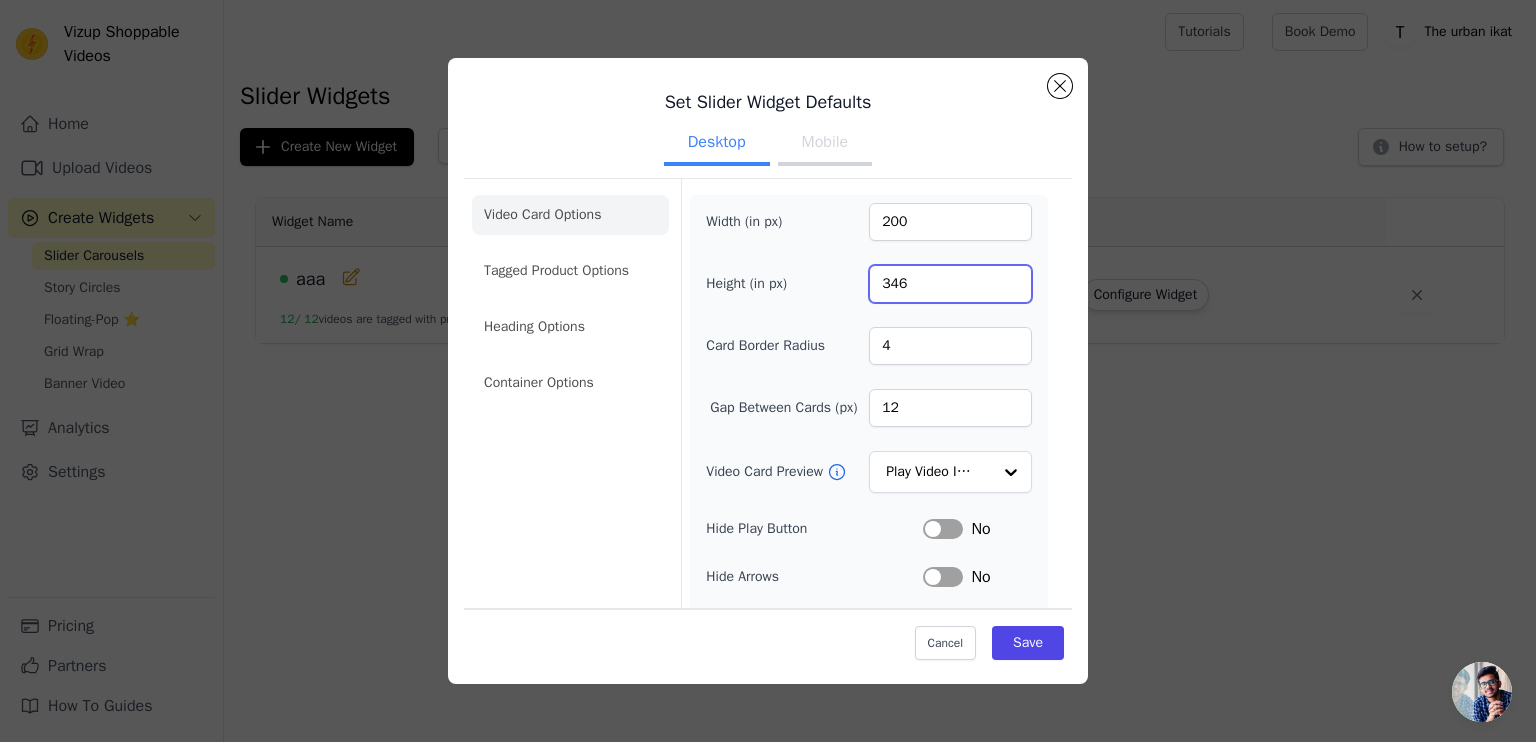 click on "346" at bounding box center [950, 284] 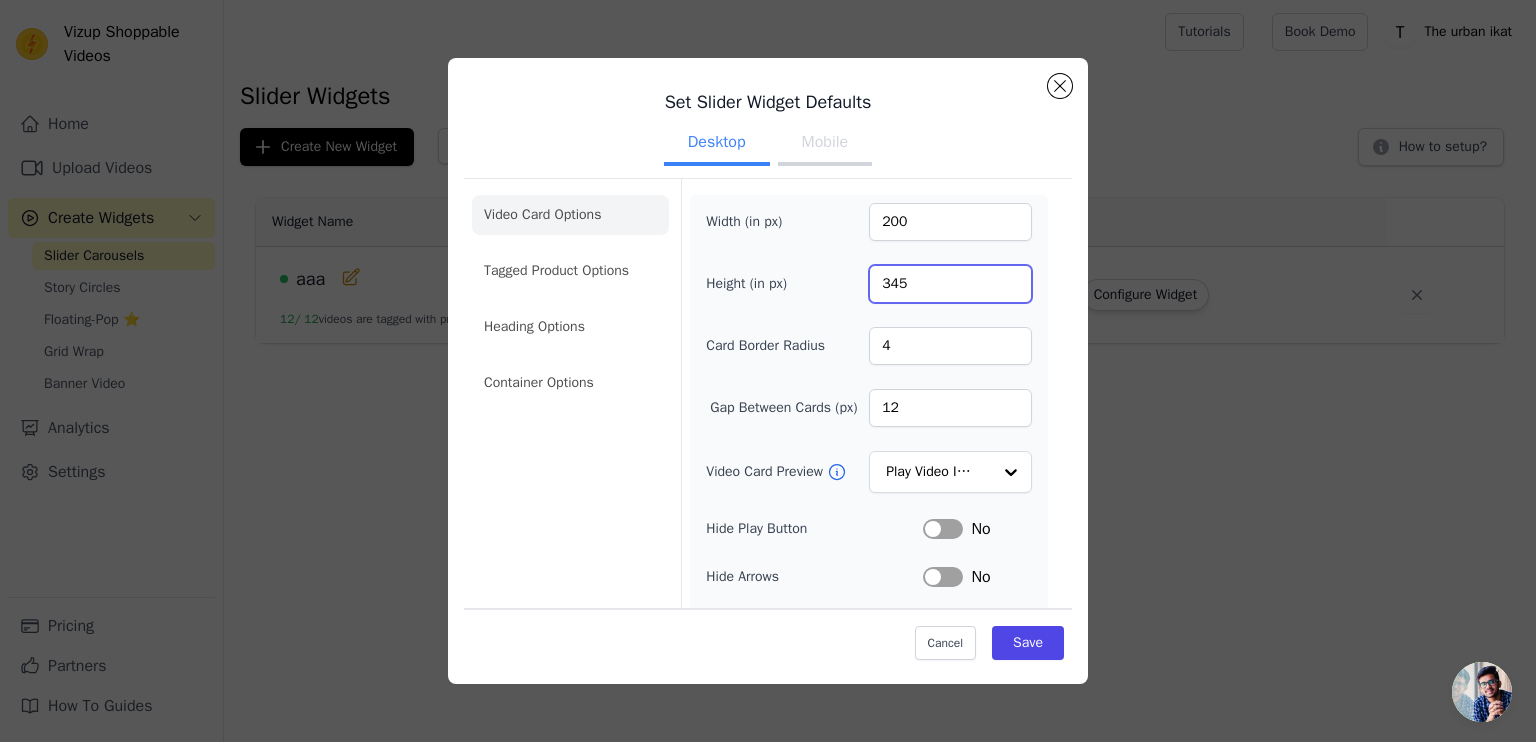 type on "345" 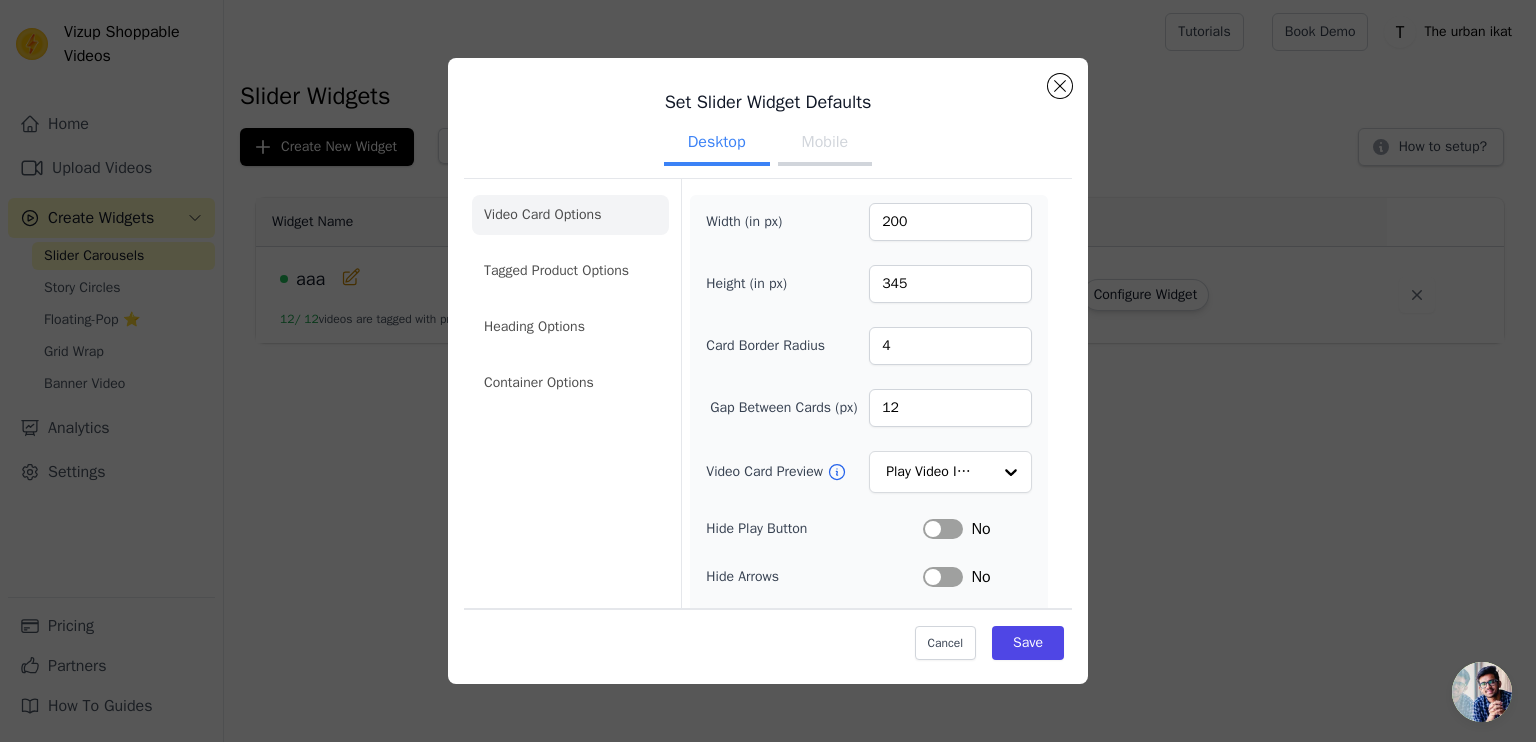 click on "Mobile" at bounding box center [825, 144] 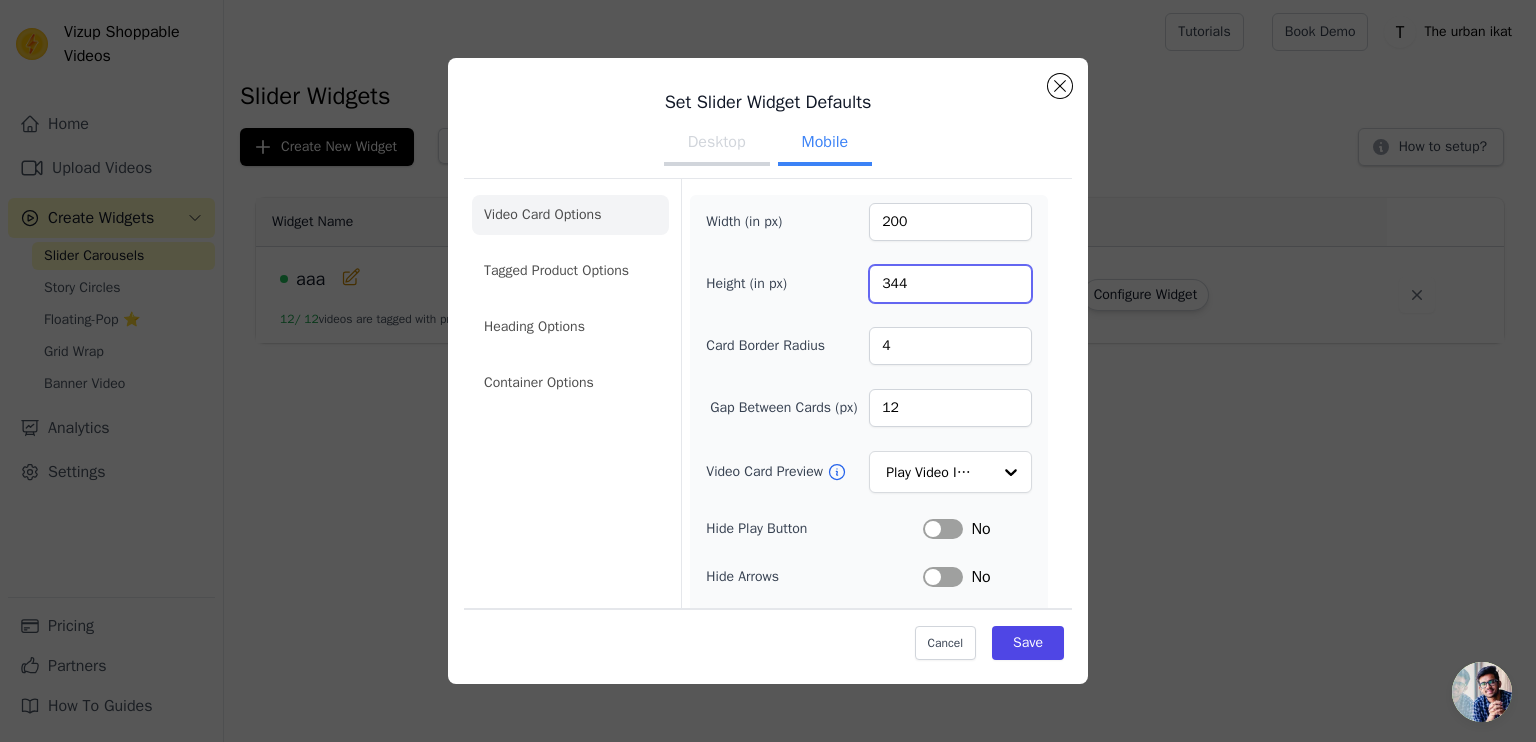 click on "344" at bounding box center (950, 284) 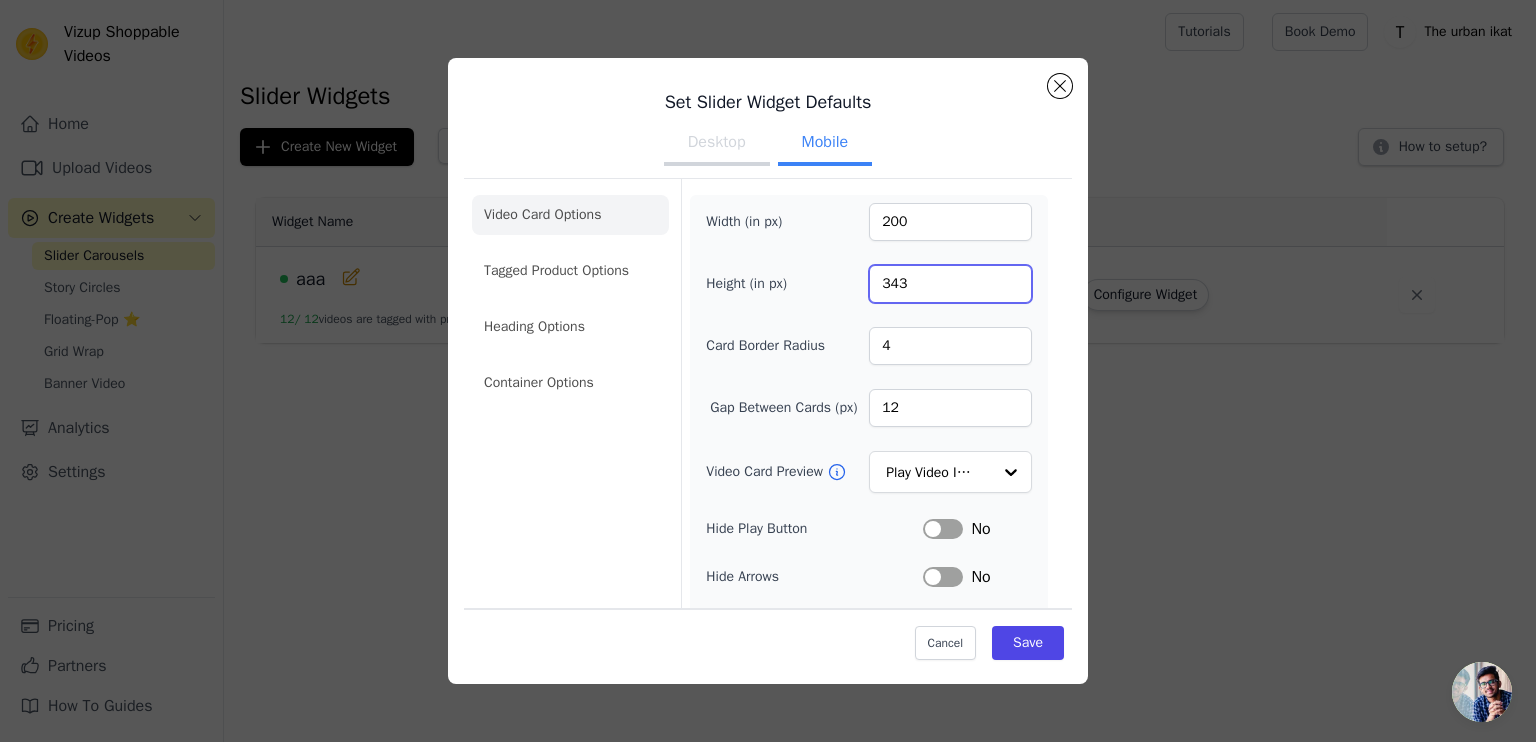 click on "343" at bounding box center (950, 284) 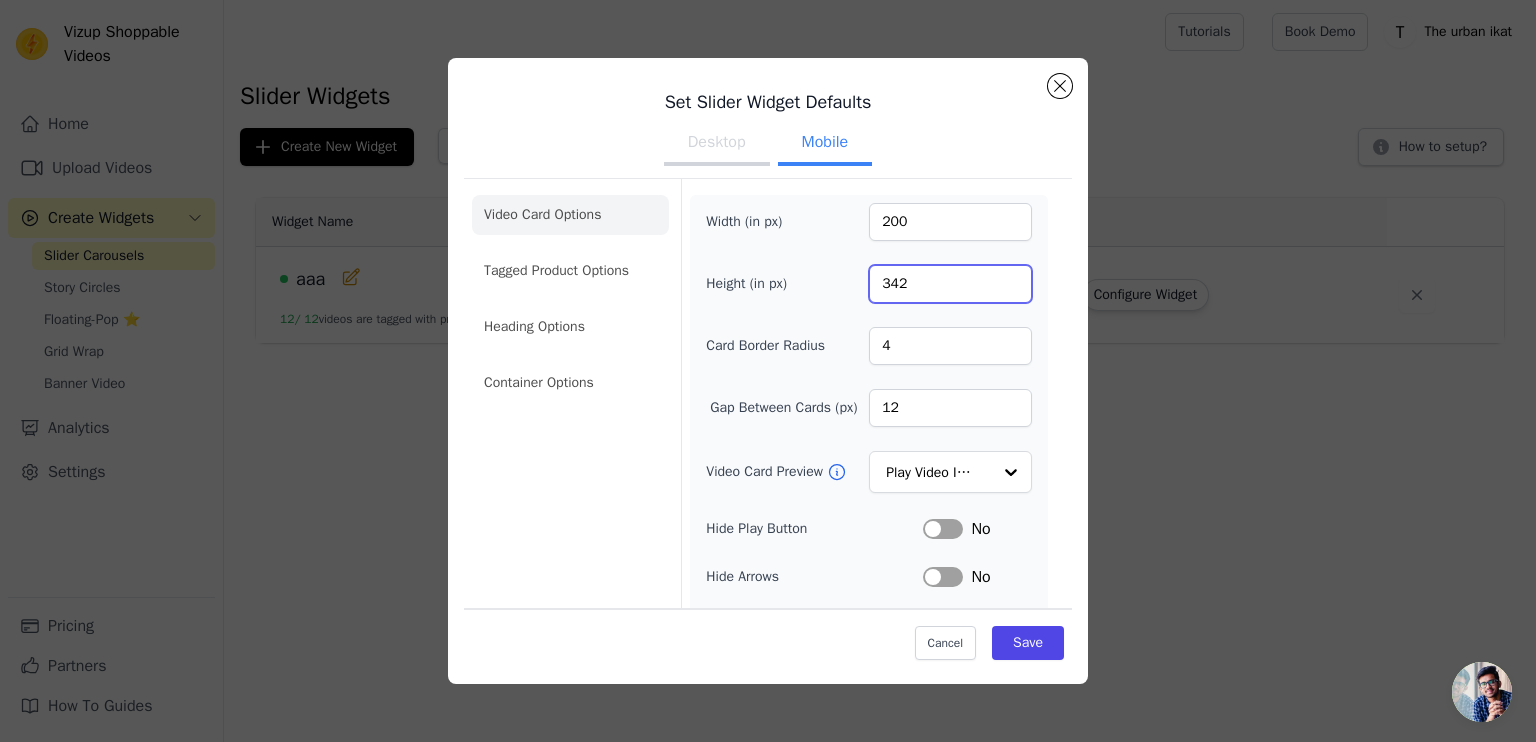 click on "342" at bounding box center [950, 284] 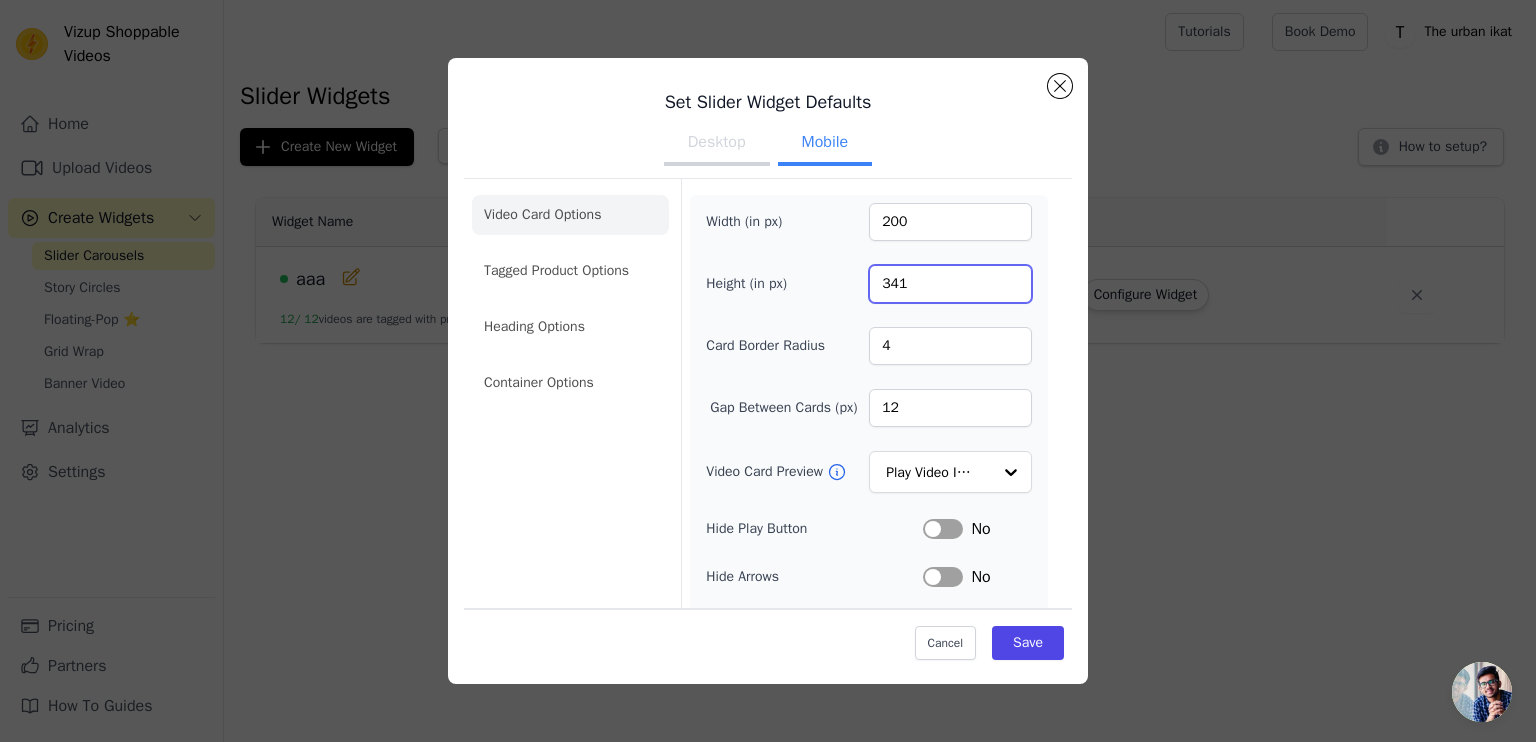 click on "341" at bounding box center (950, 284) 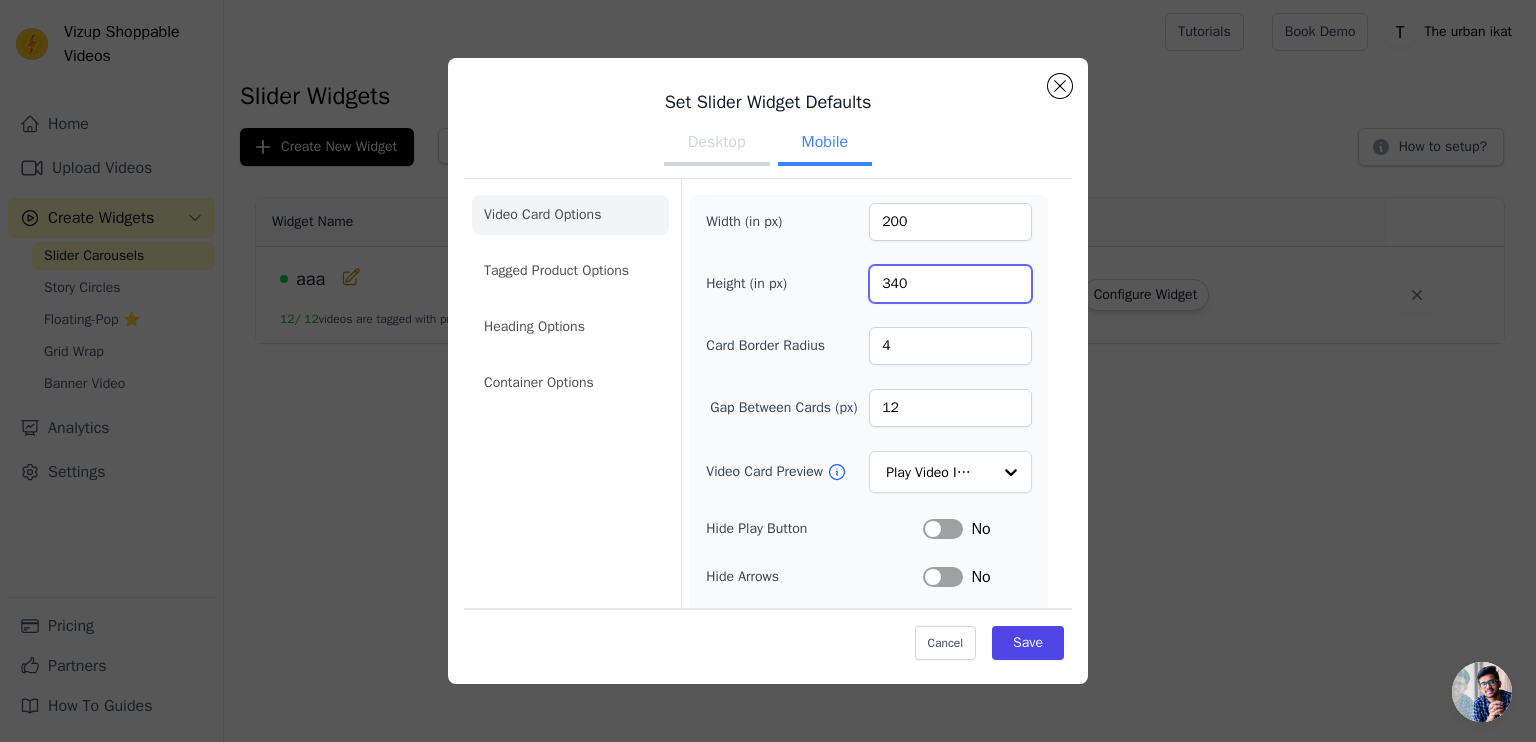 click on "340" at bounding box center (950, 284) 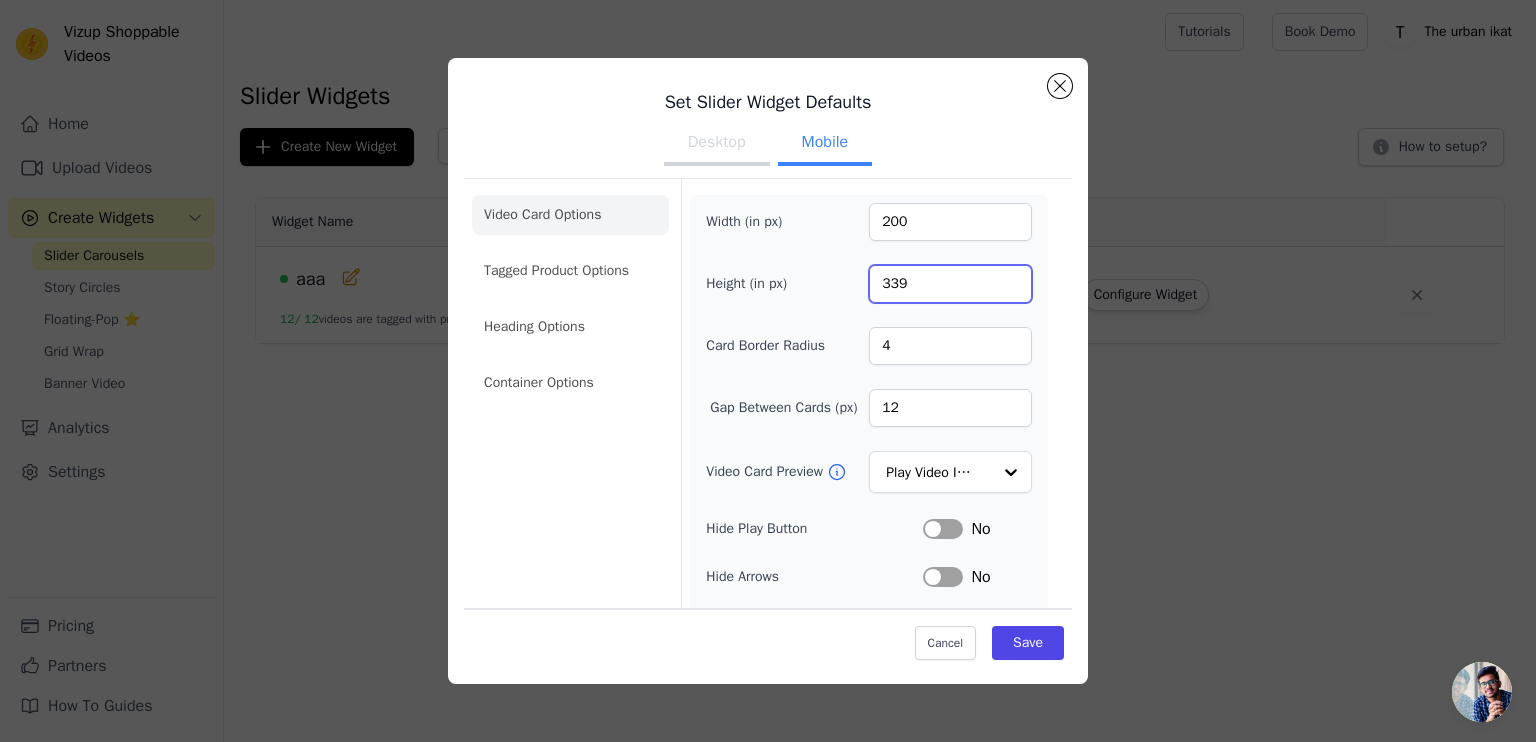 click on "339" at bounding box center [950, 284] 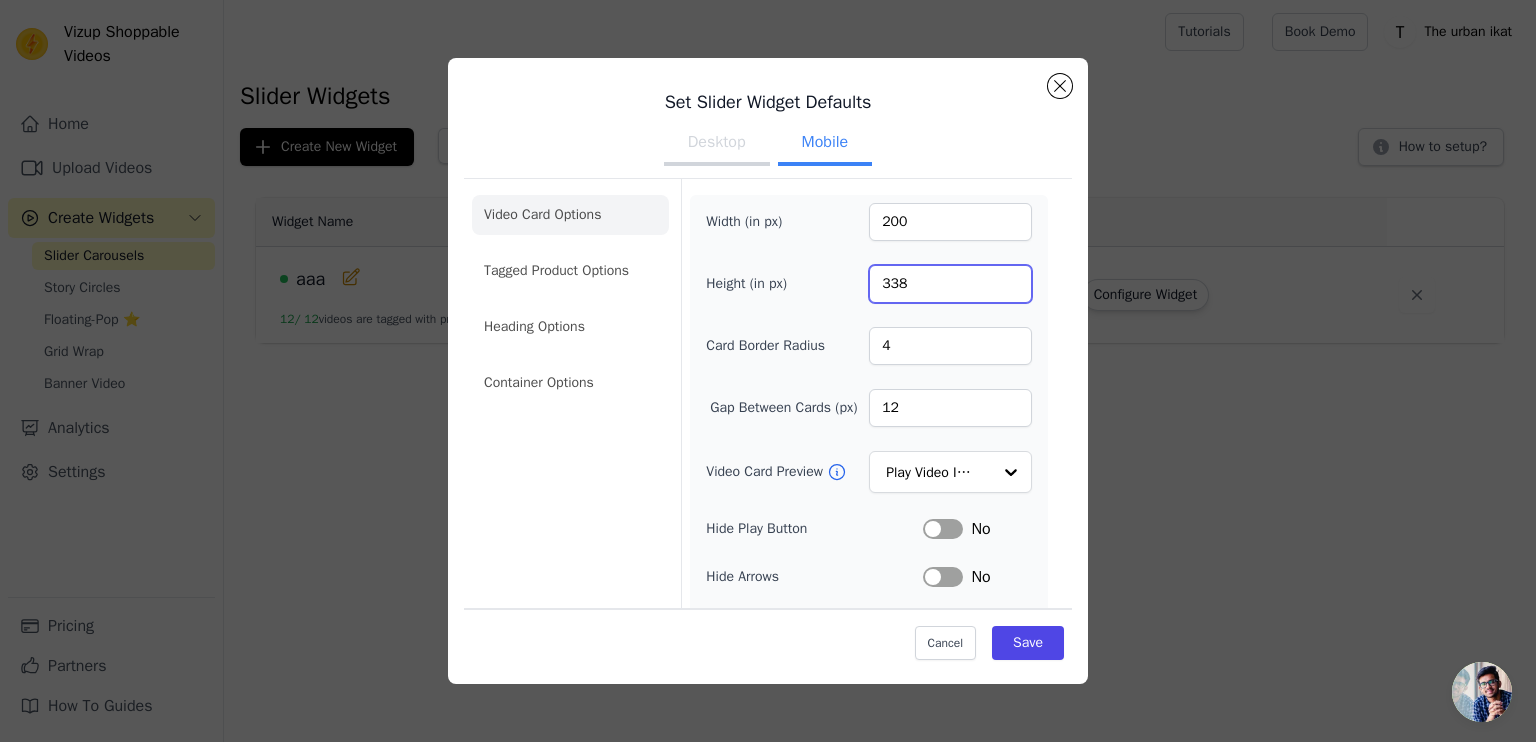 click on "338" at bounding box center (950, 284) 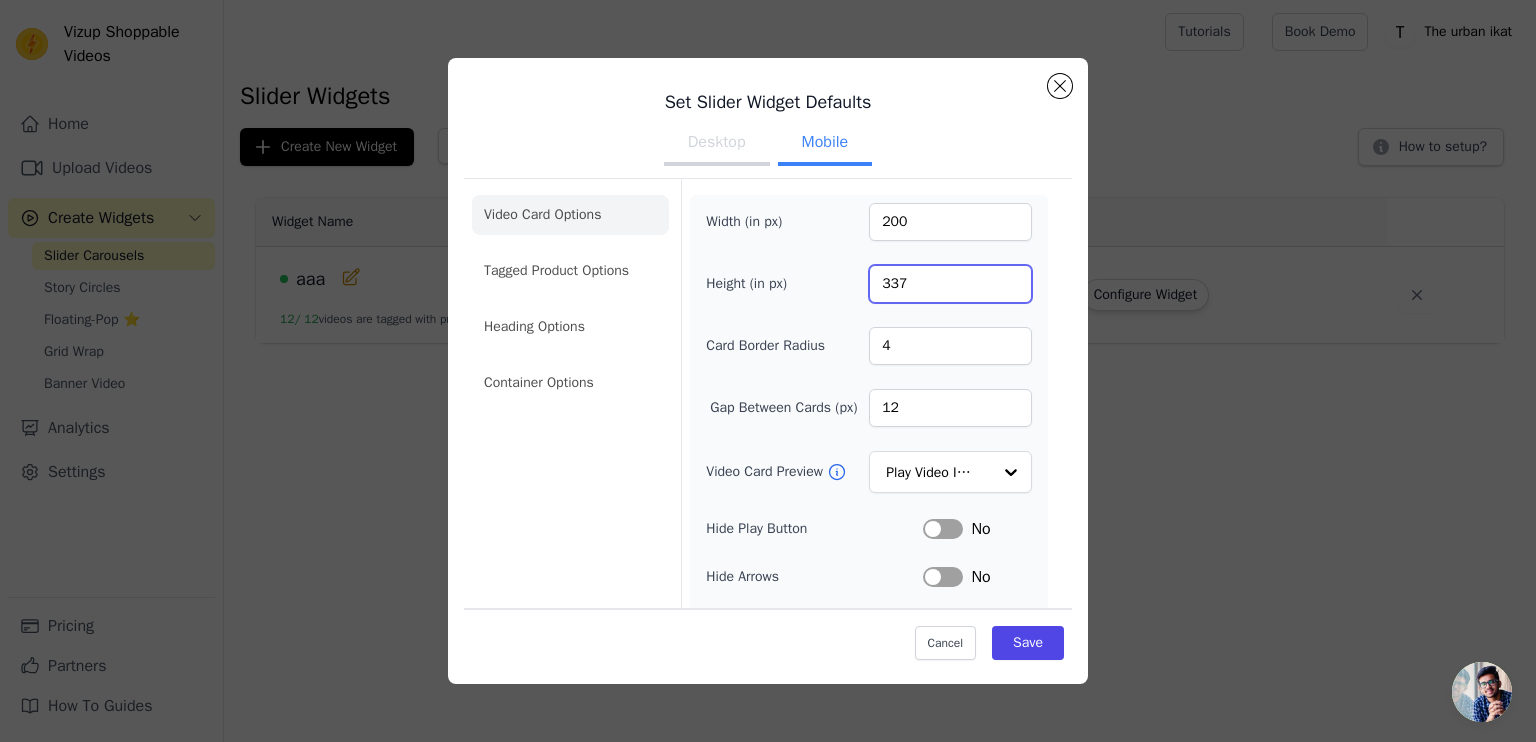 click on "337" at bounding box center (950, 284) 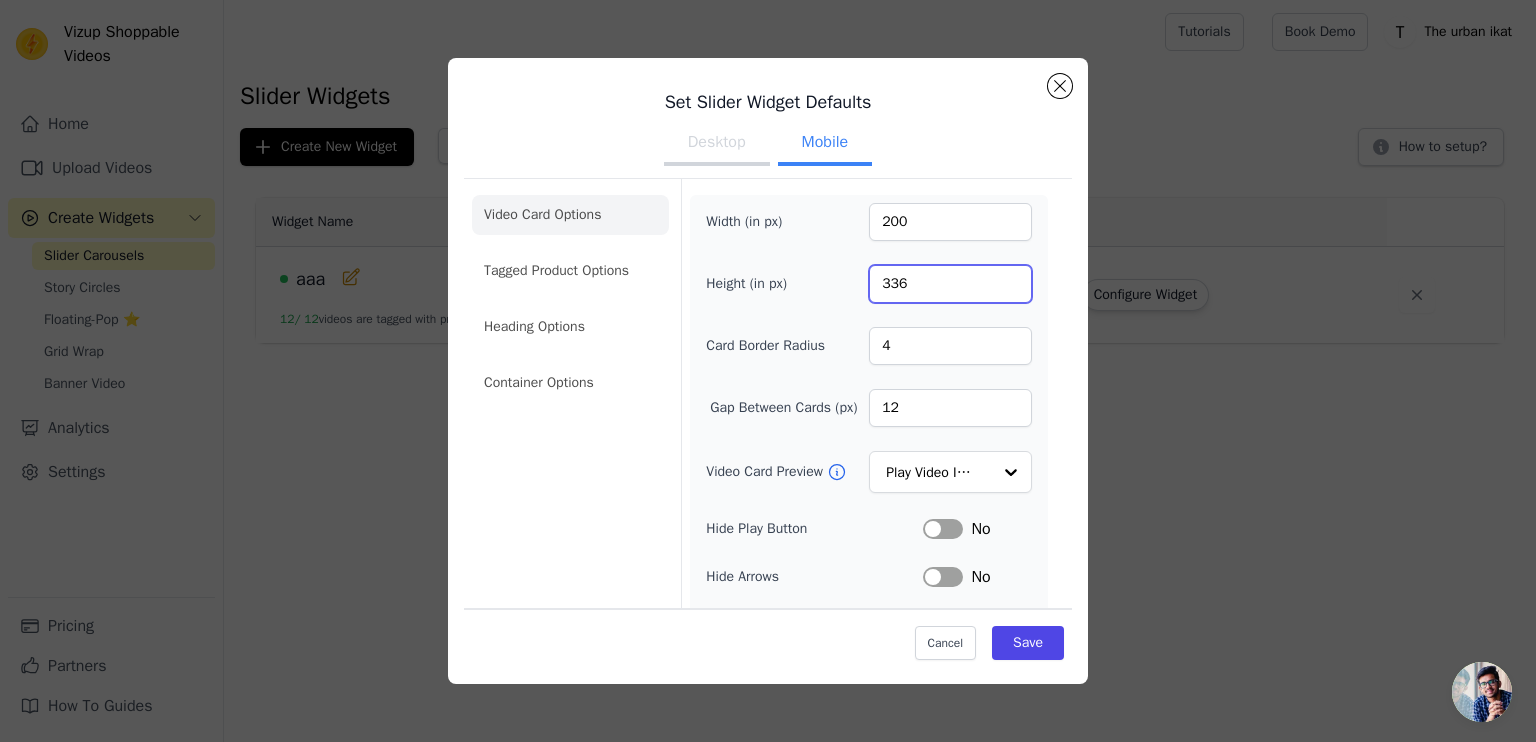 click on "336" at bounding box center (950, 284) 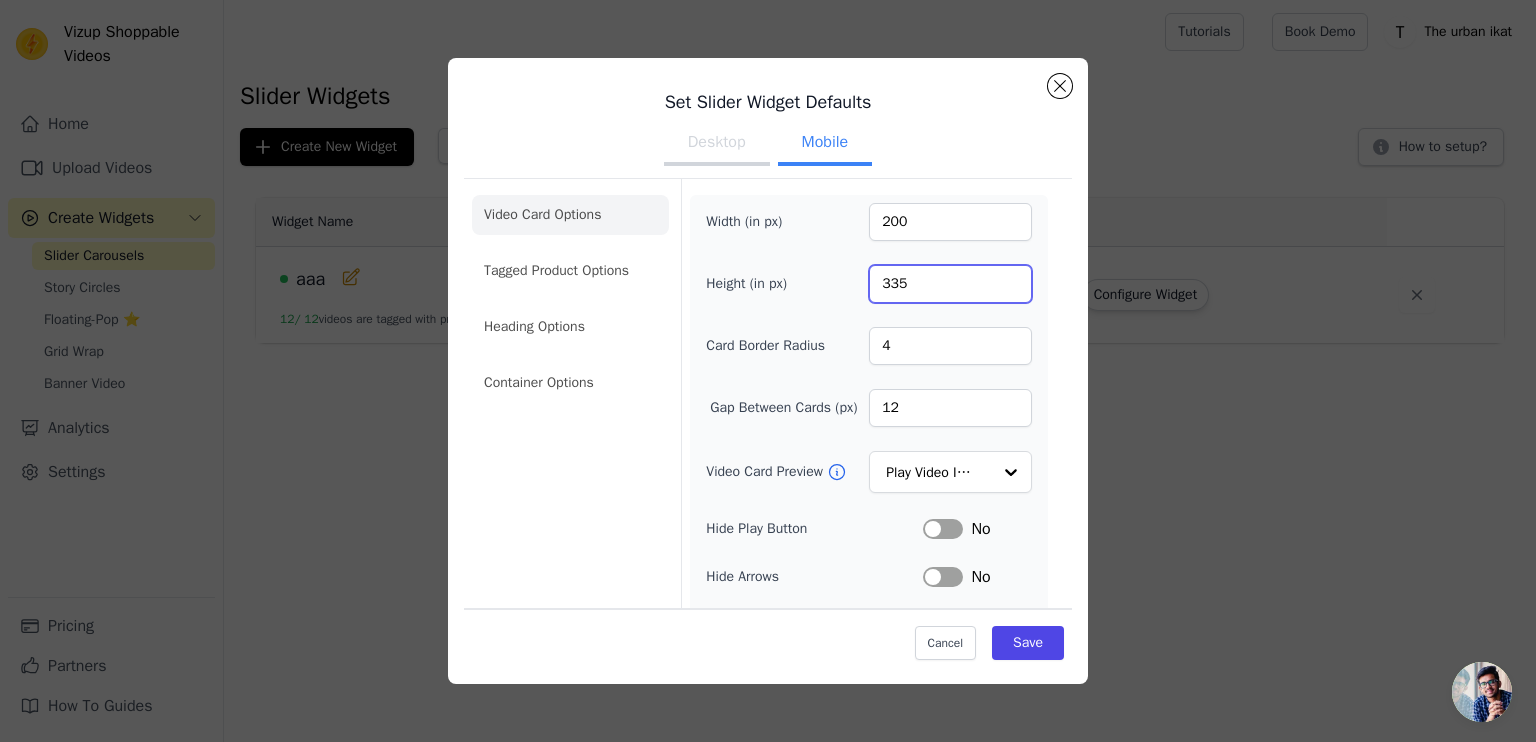 click on "335" at bounding box center (950, 284) 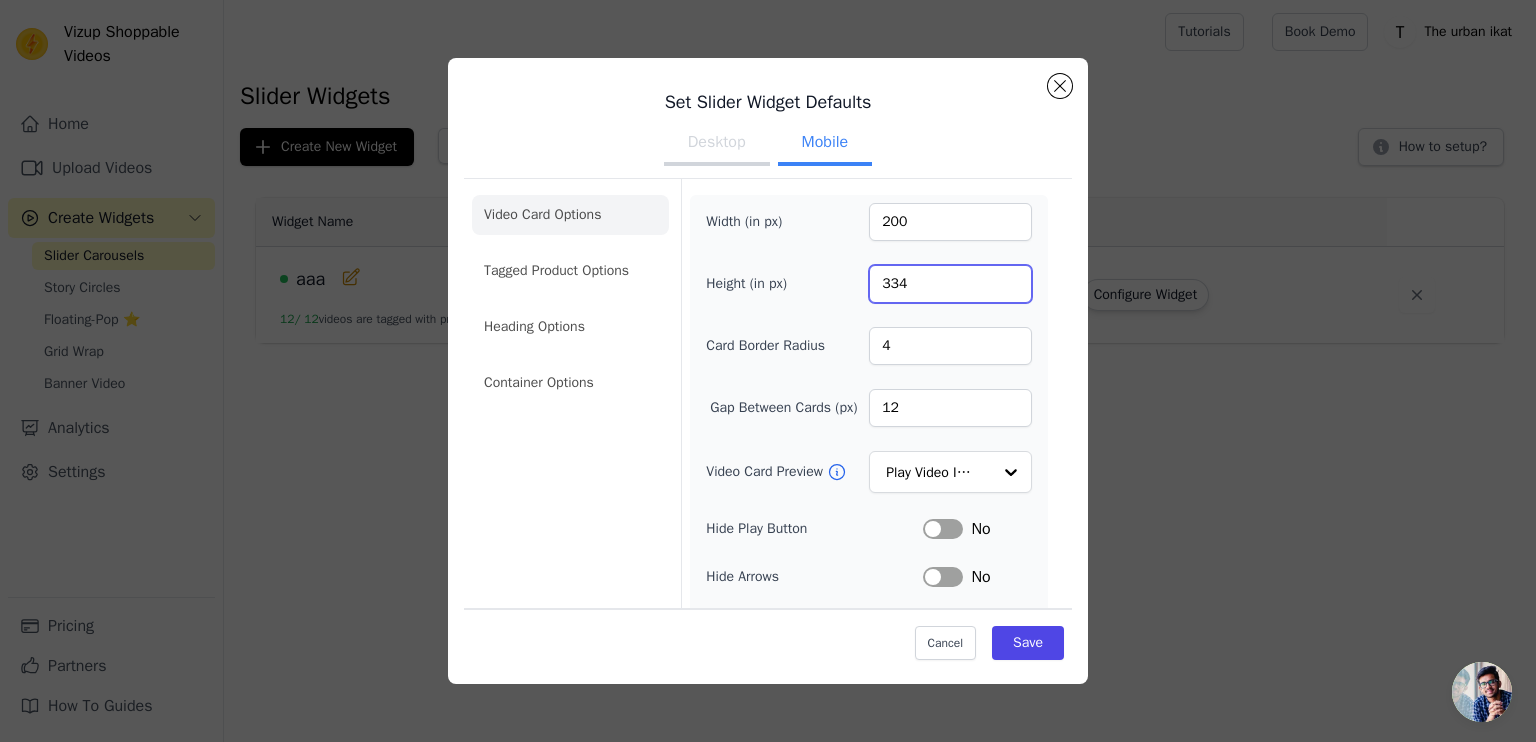 click on "334" at bounding box center [950, 284] 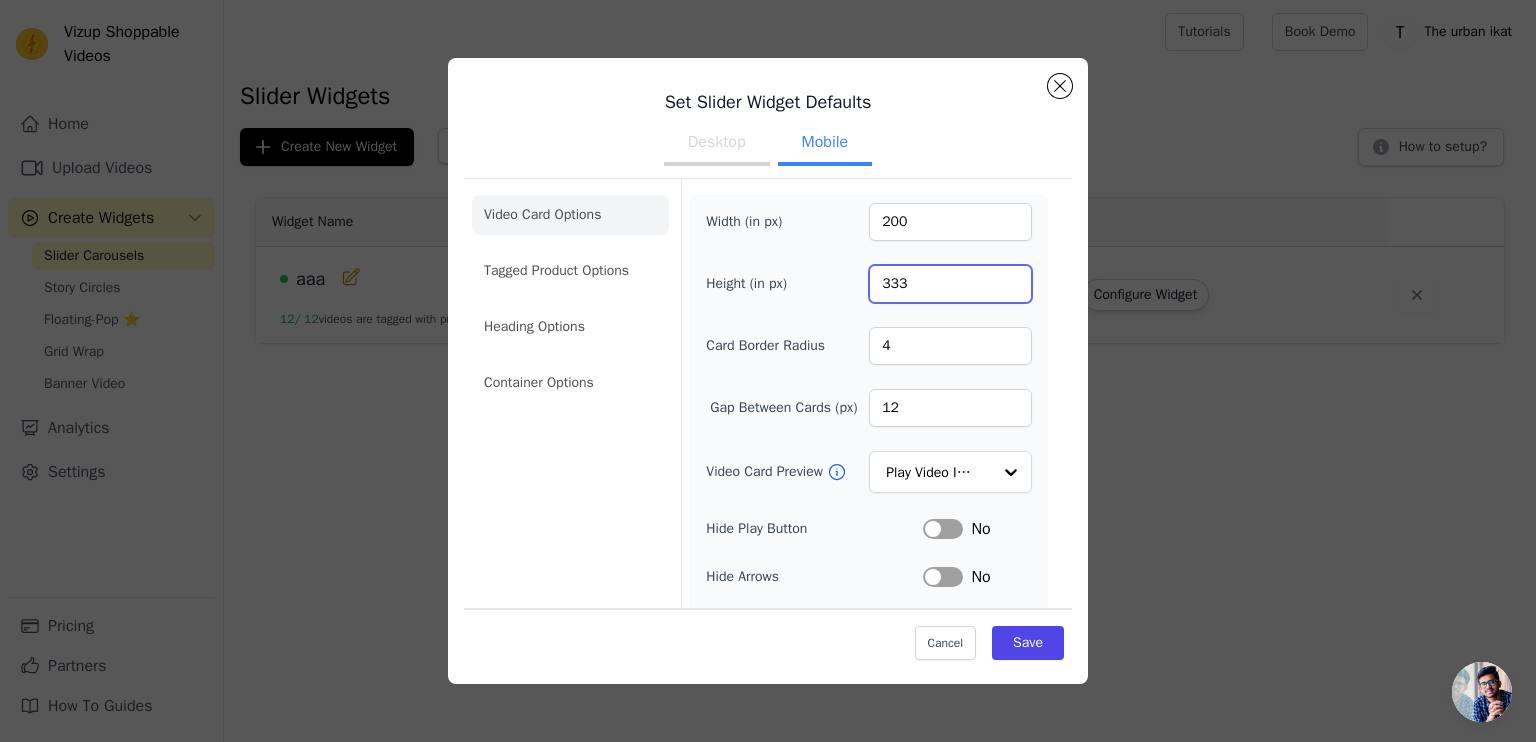 click on "333" at bounding box center [950, 284] 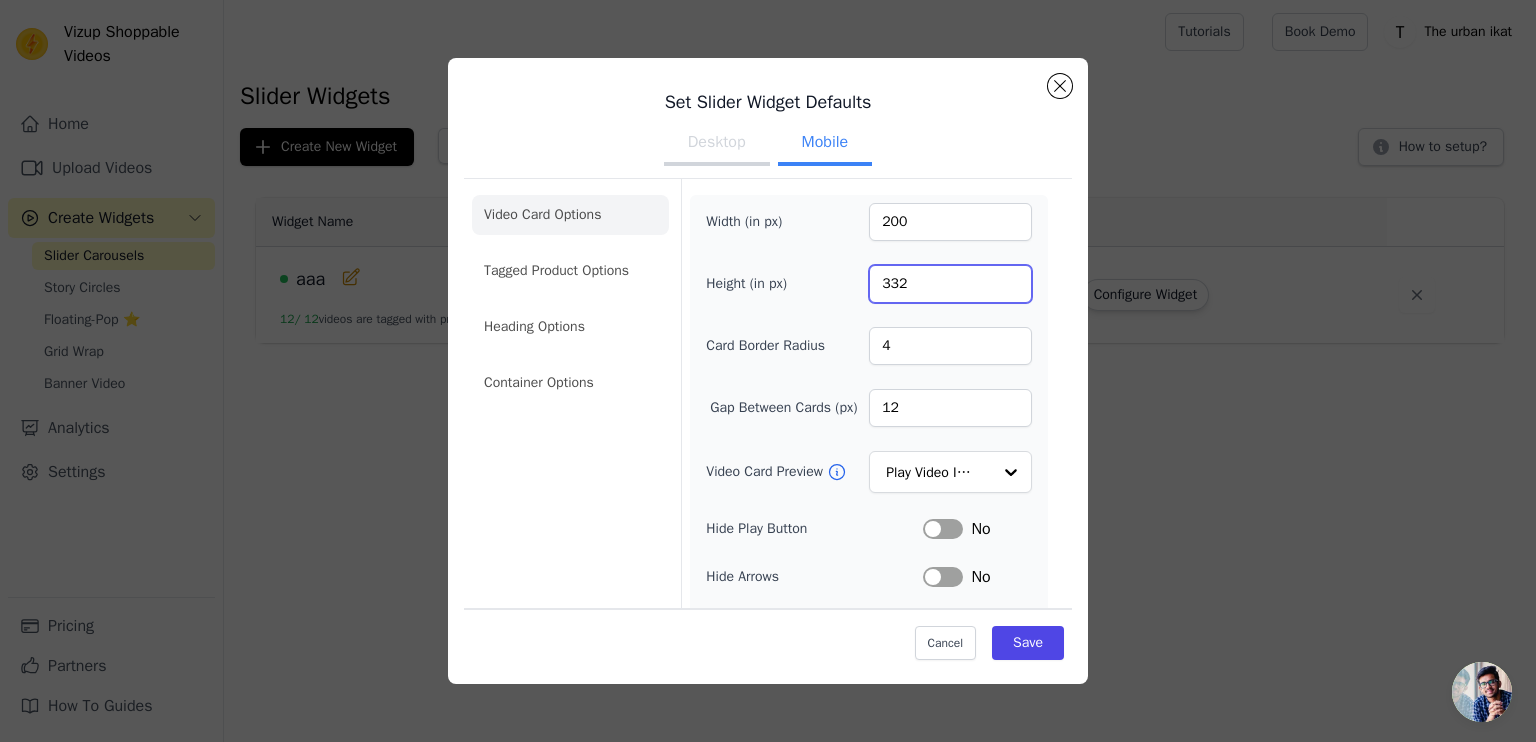 click on "332" at bounding box center (950, 284) 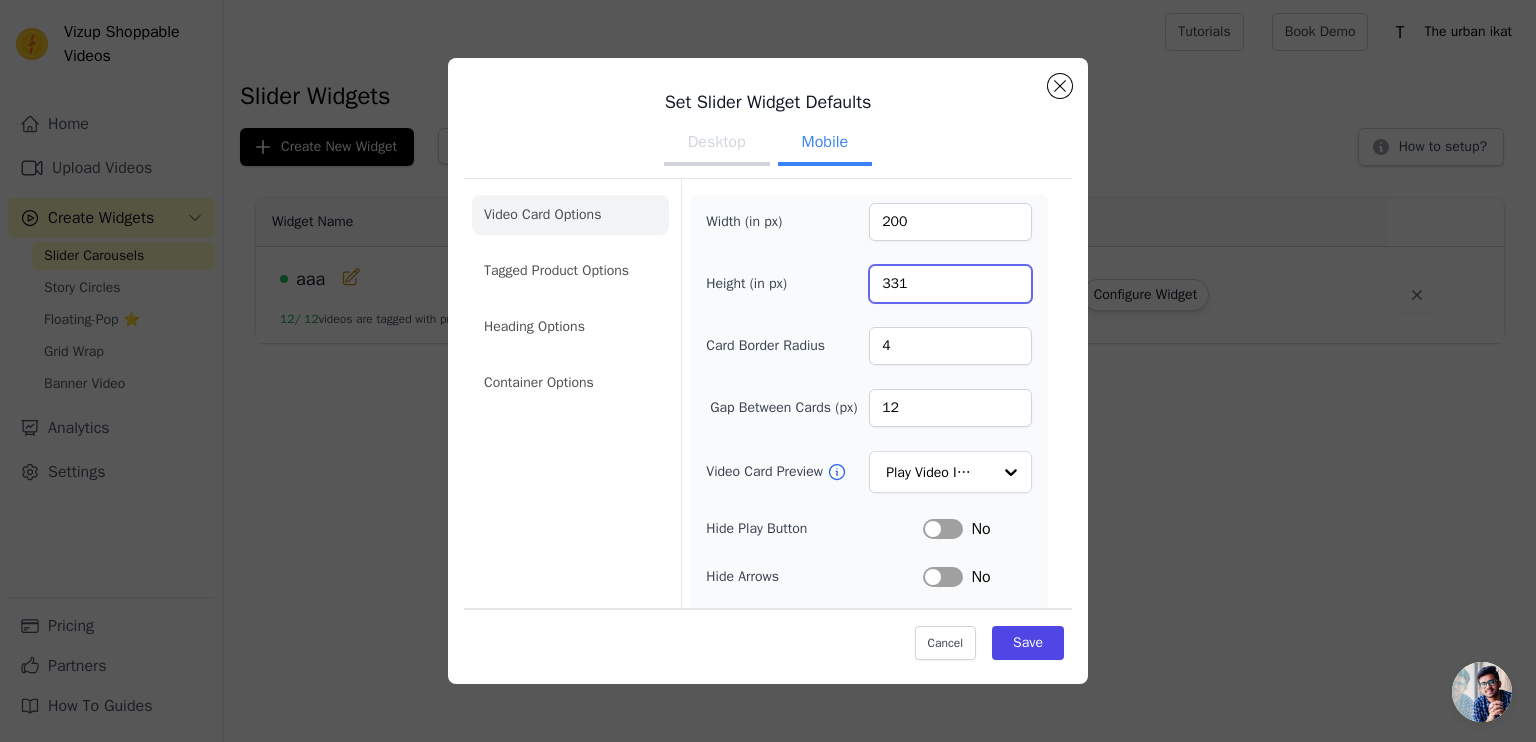 click on "331" at bounding box center (950, 284) 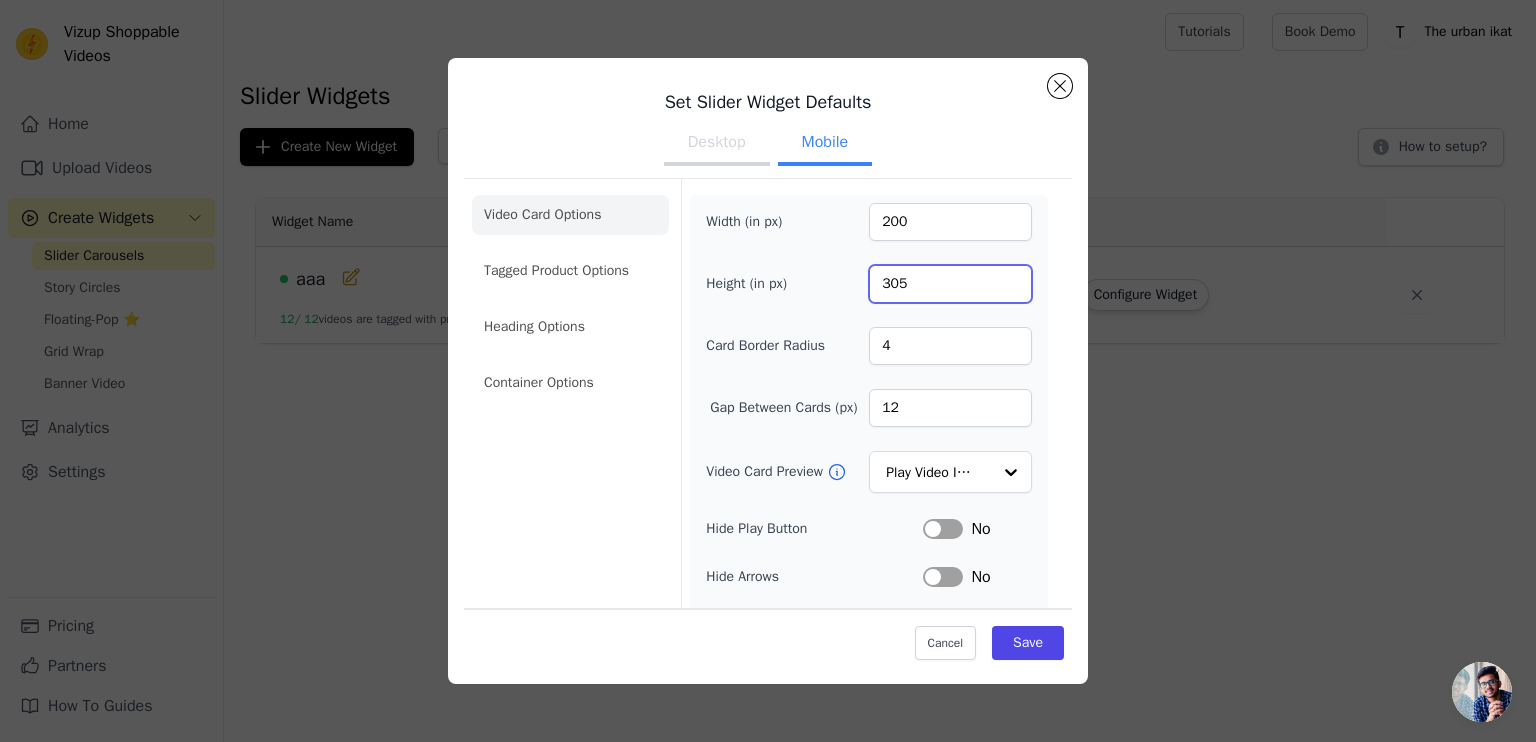 click on "305" at bounding box center [950, 284] 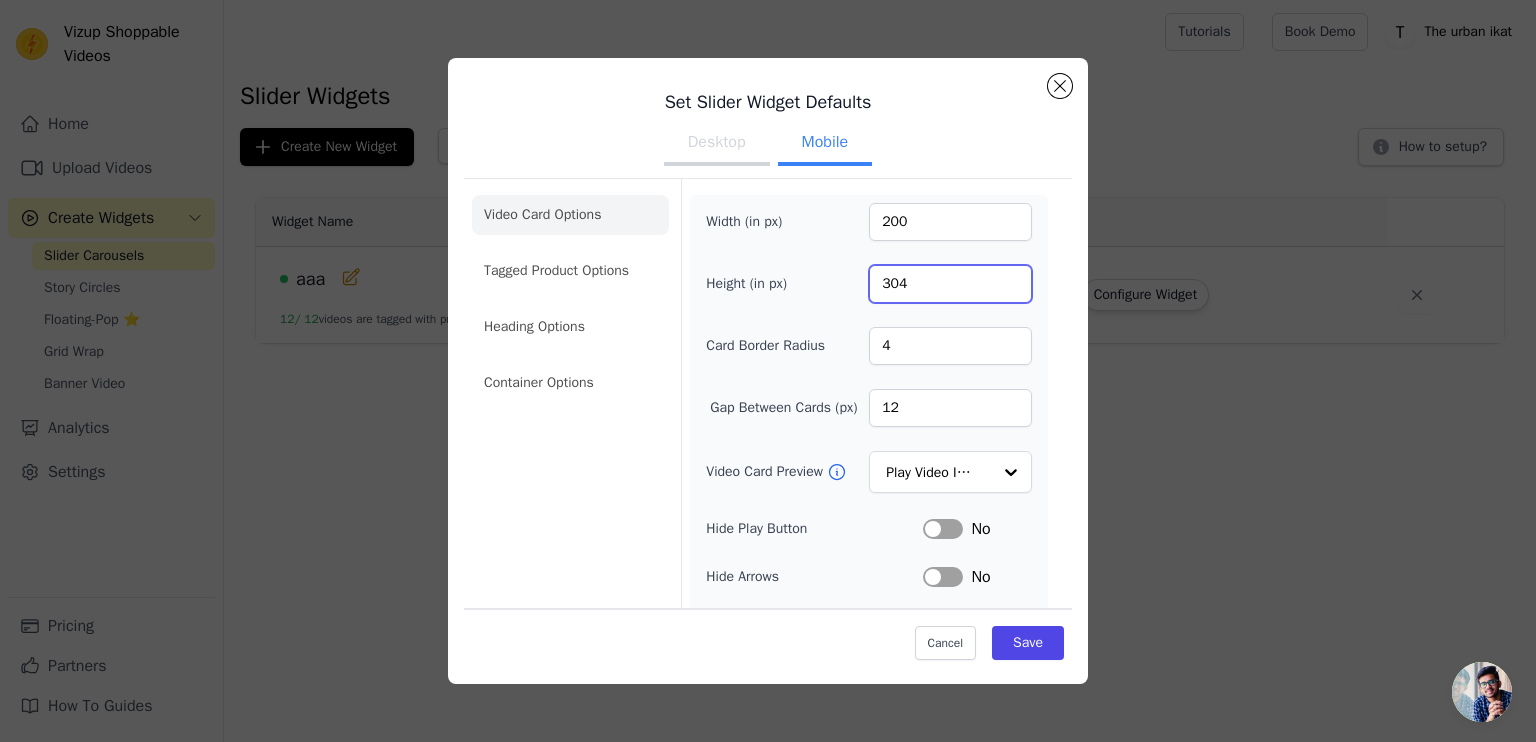 click on "304" at bounding box center [950, 284] 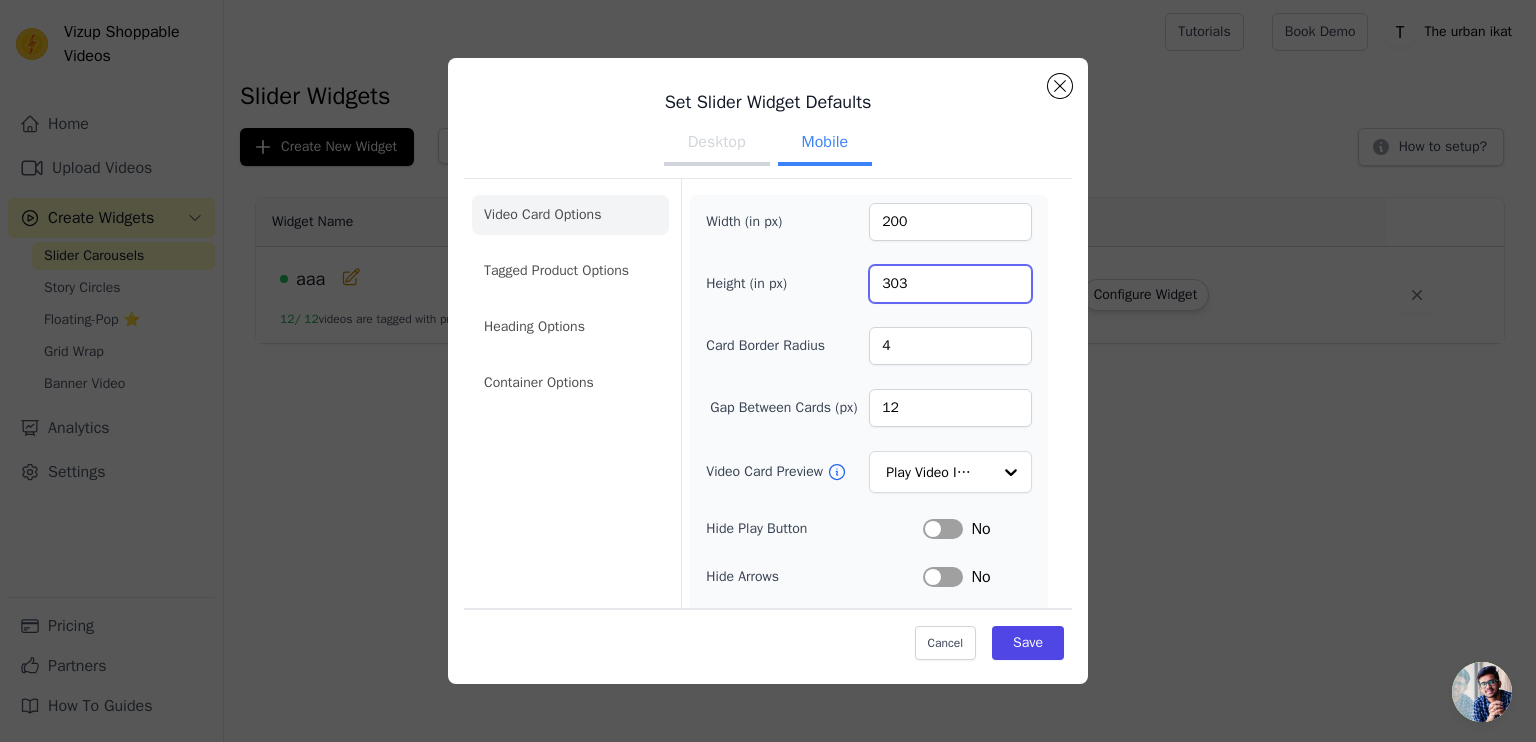 click on "303" at bounding box center [950, 284] 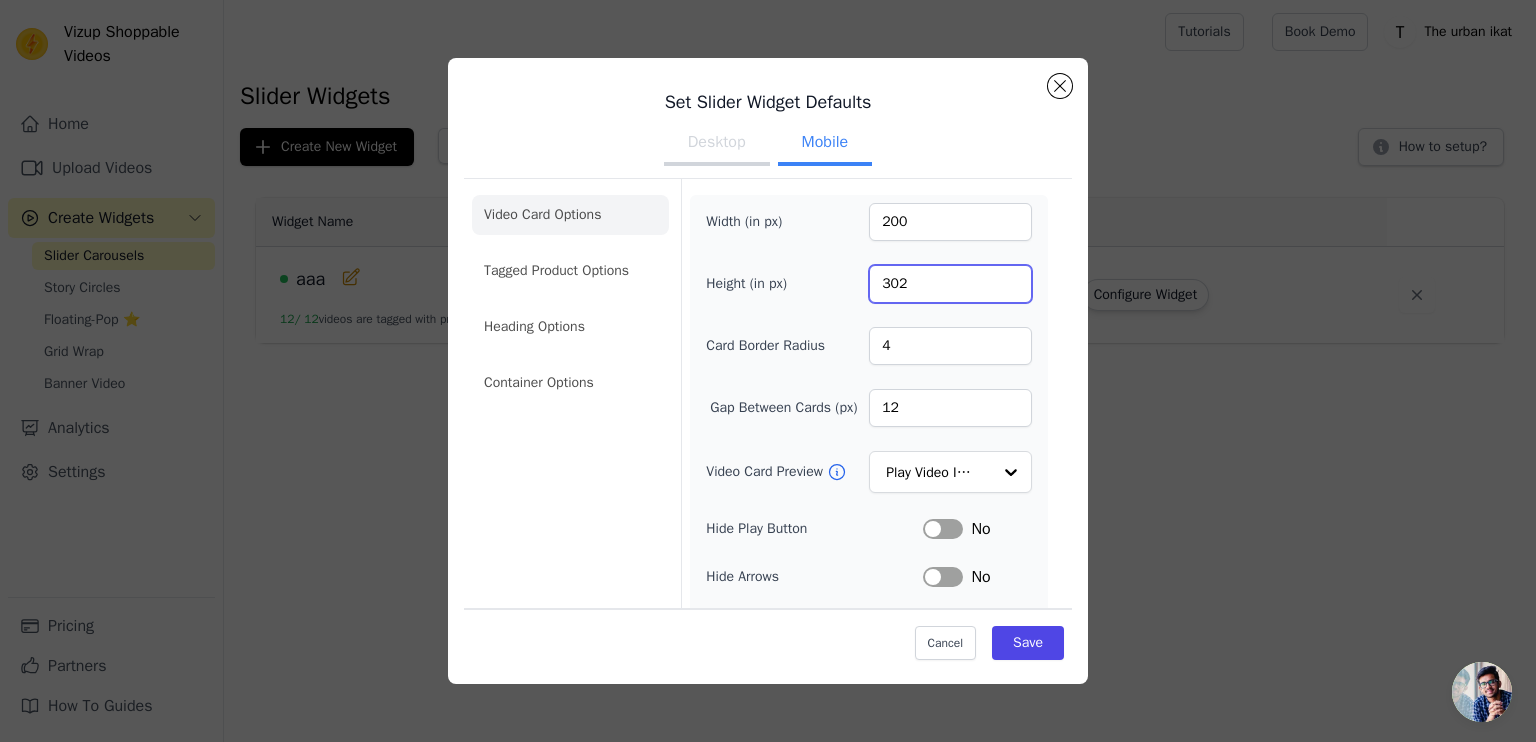 click on "302" at bounding box center [950, 284] 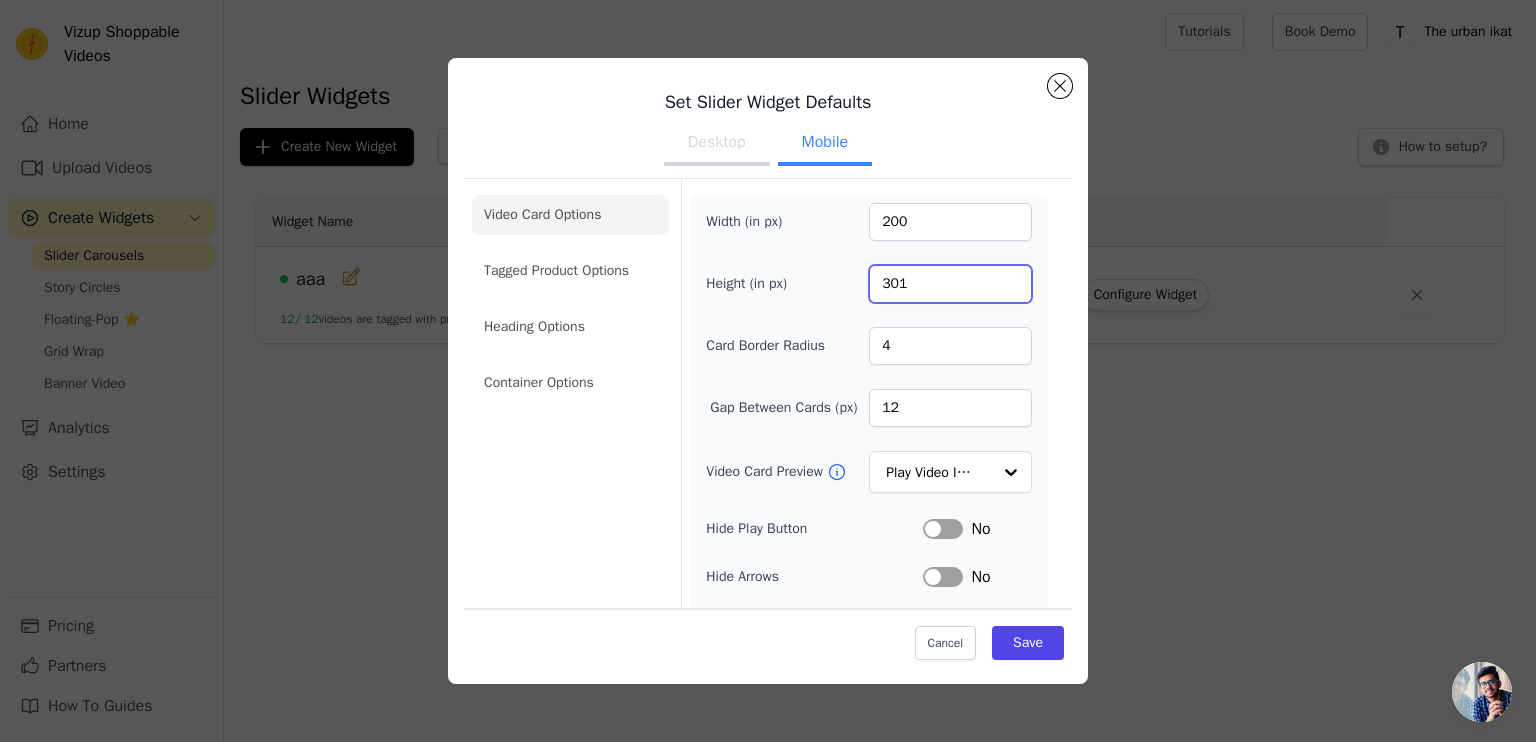 click on "301" at bounding box center (950, 284) 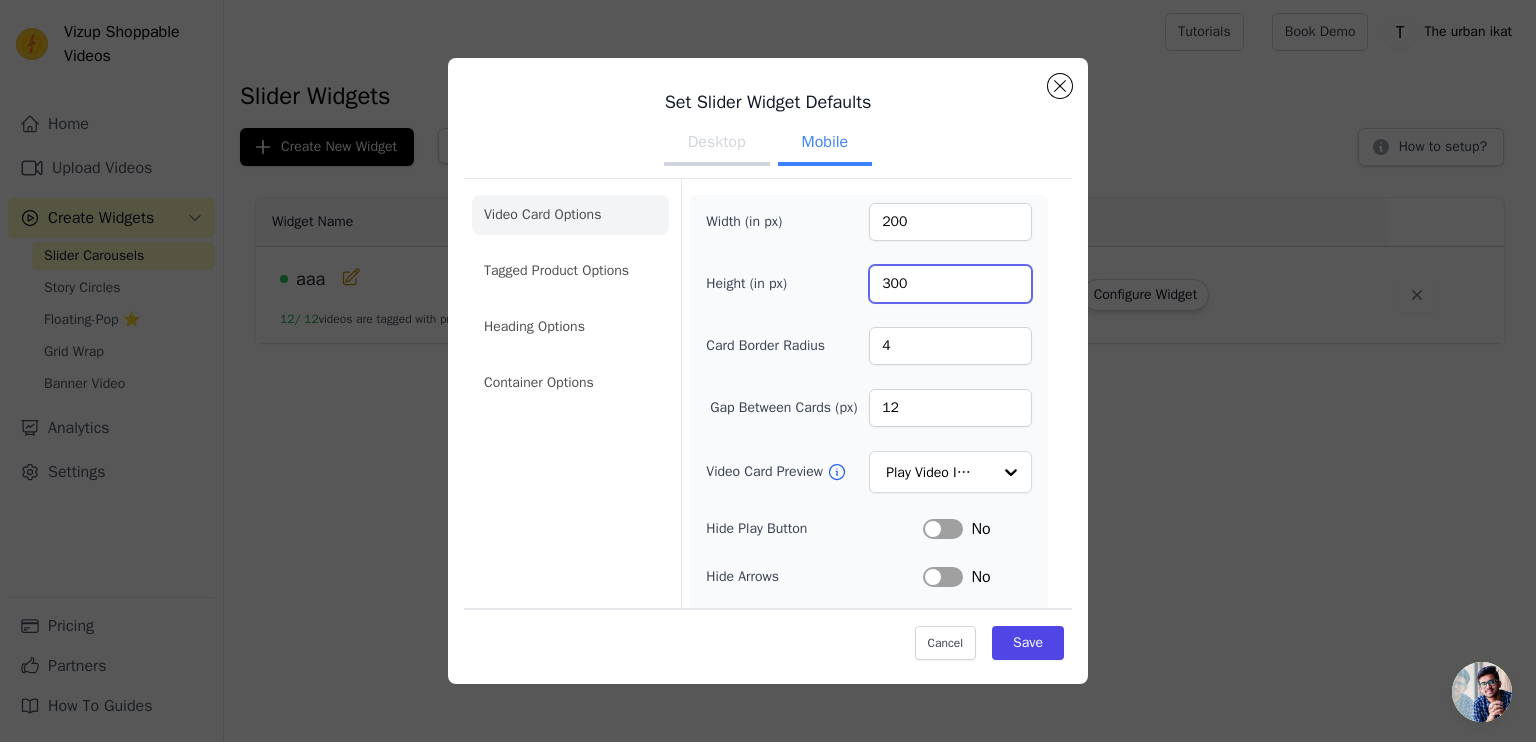 type on "300" 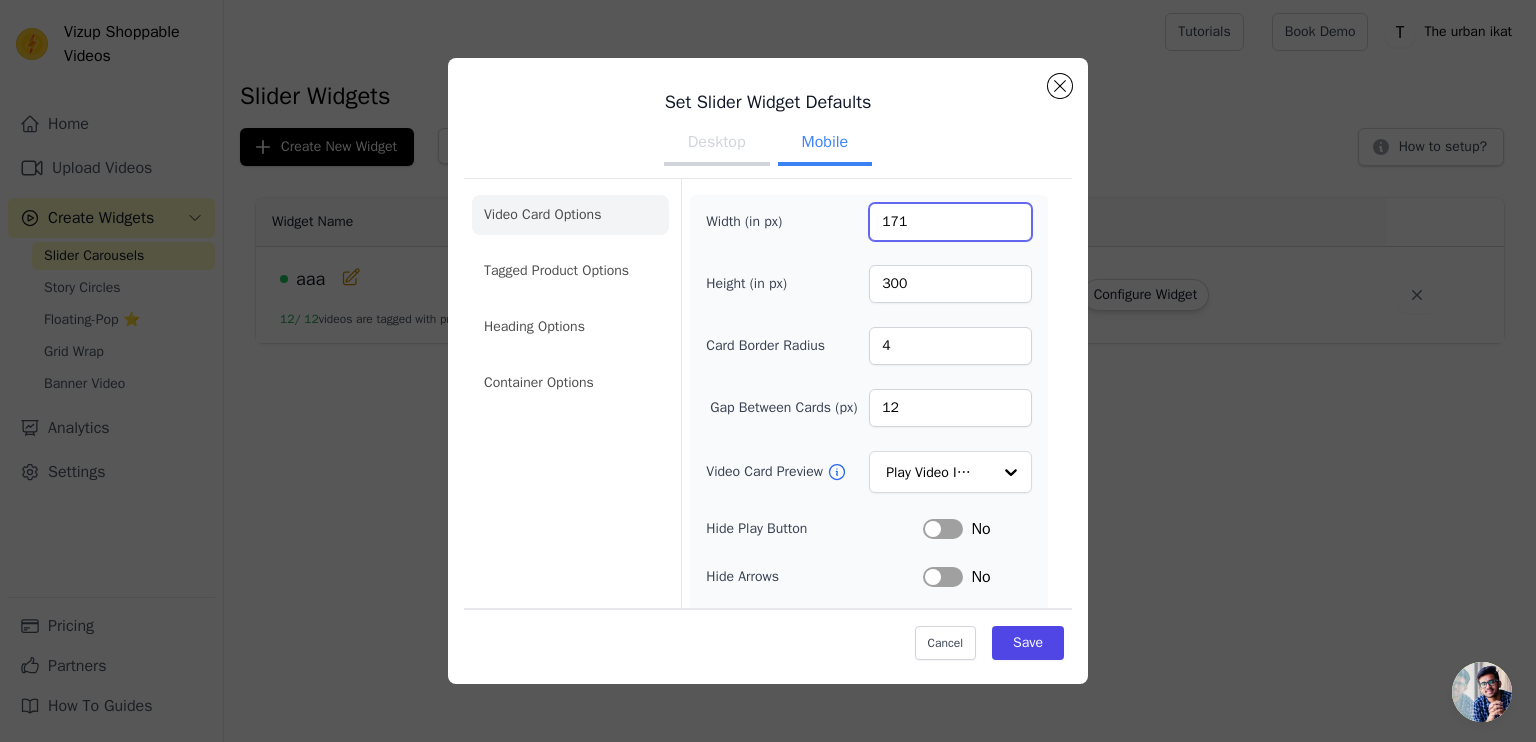 click on "171" at bounding box center [950, 222] 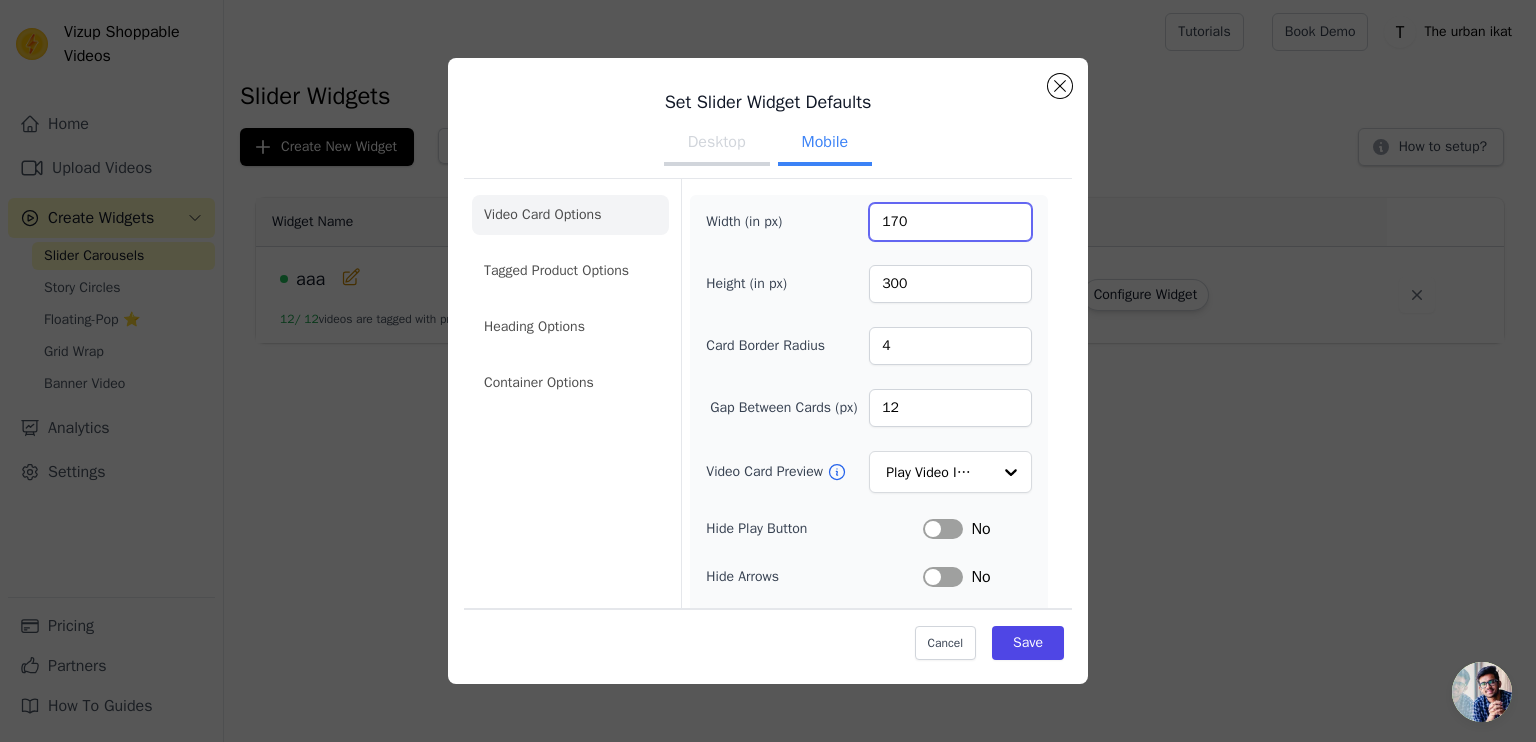 click on "170" at bounding box center [950, 222] 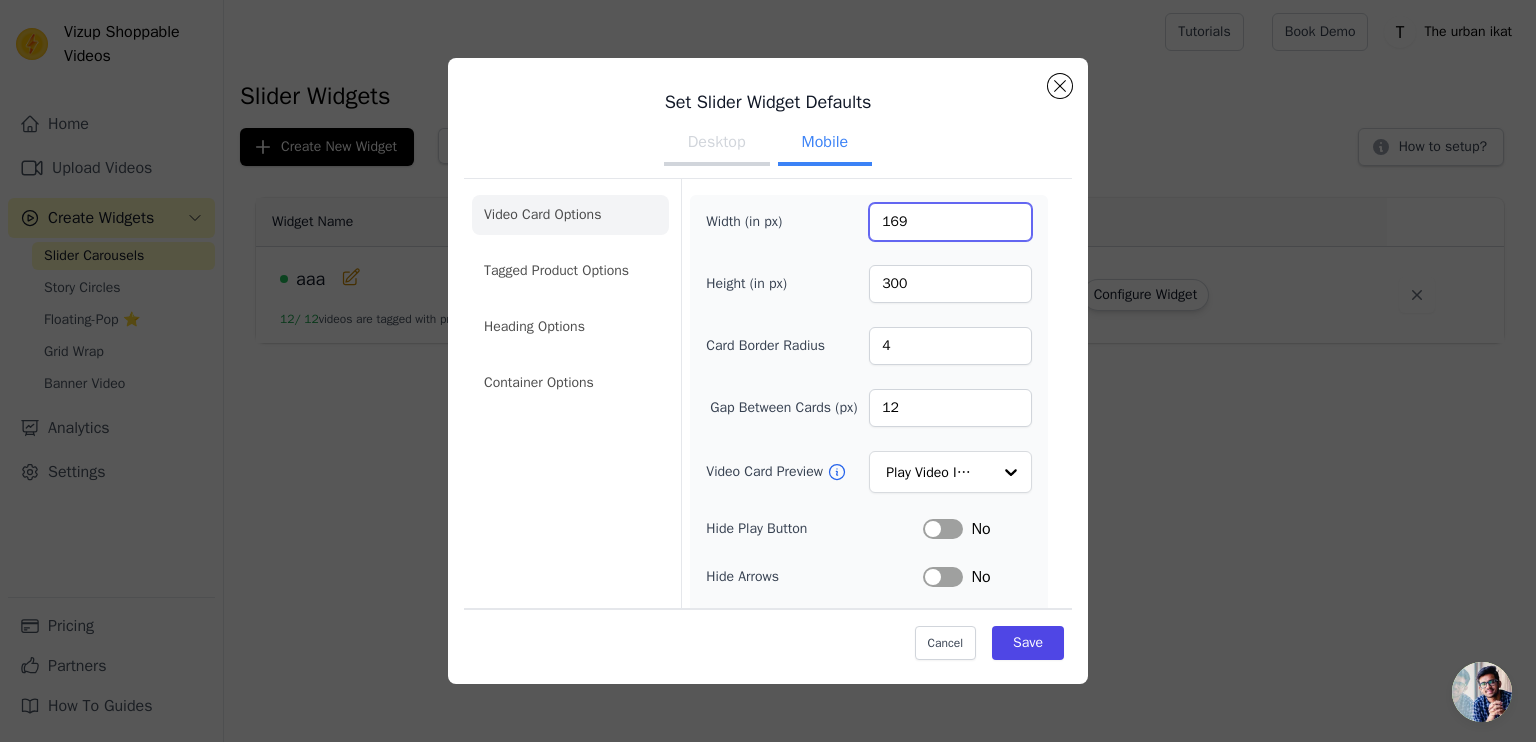 click on "169" at bounding box center [950, 222] 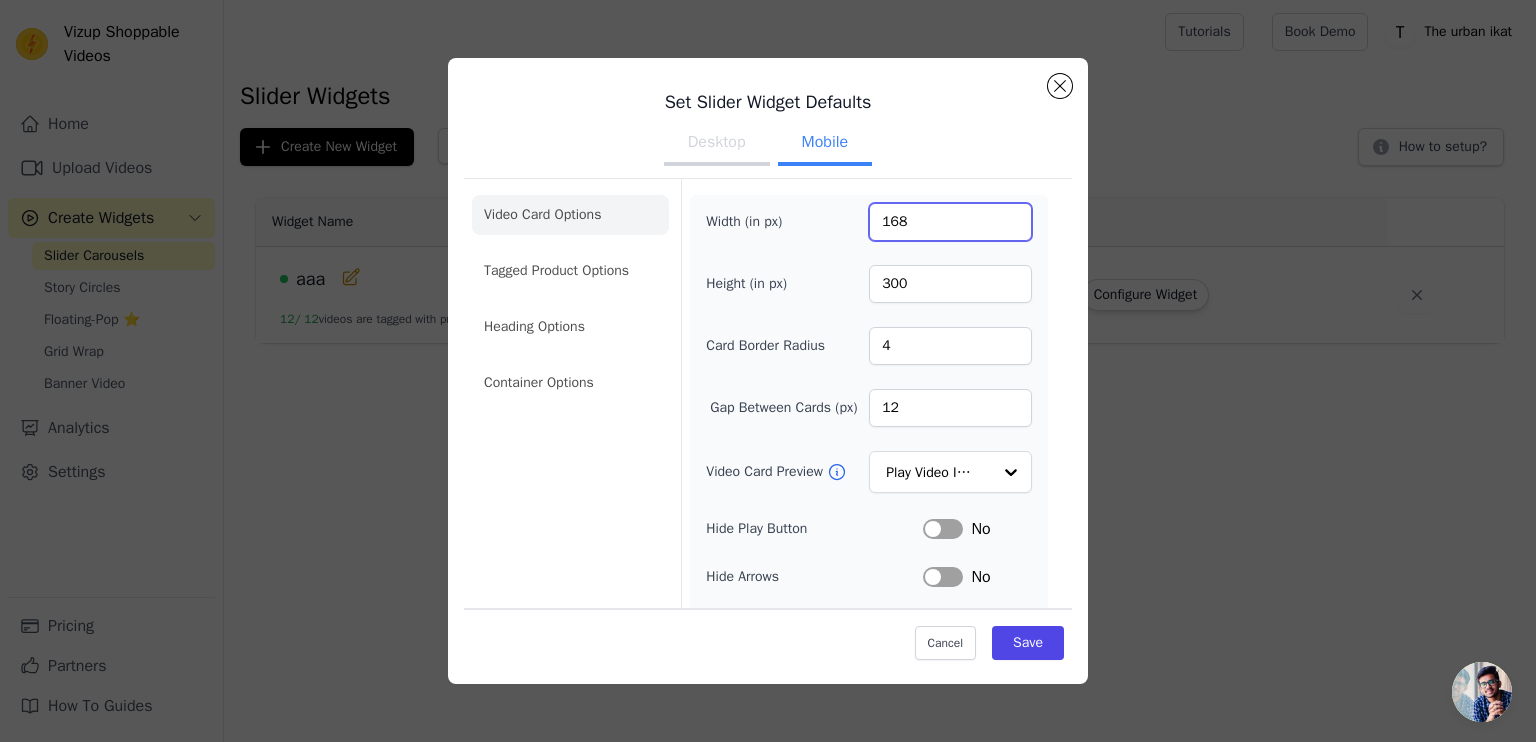 click on "168" at bounding box center (950, 222) 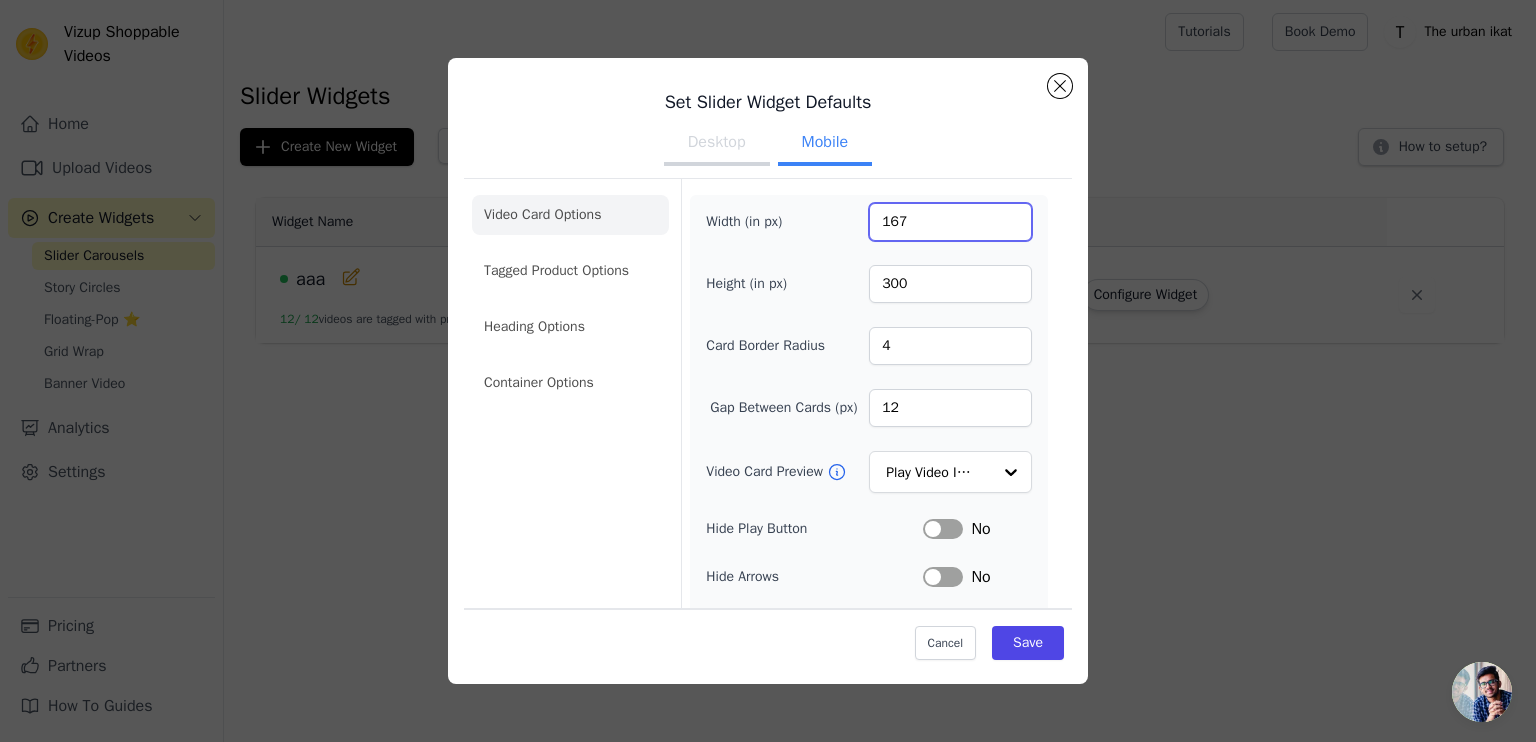 click on "167" at bounding box center (950, 222) 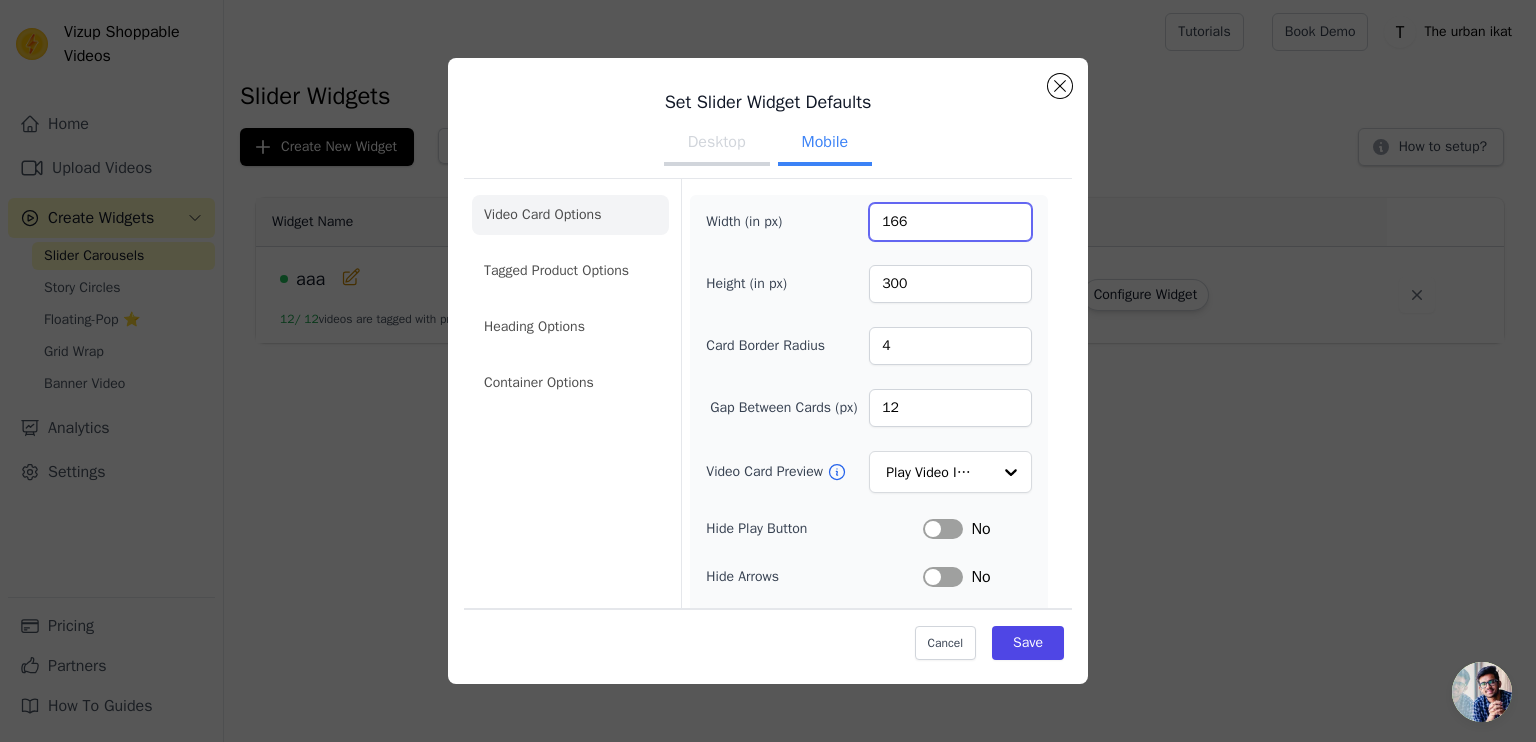 type on "166" 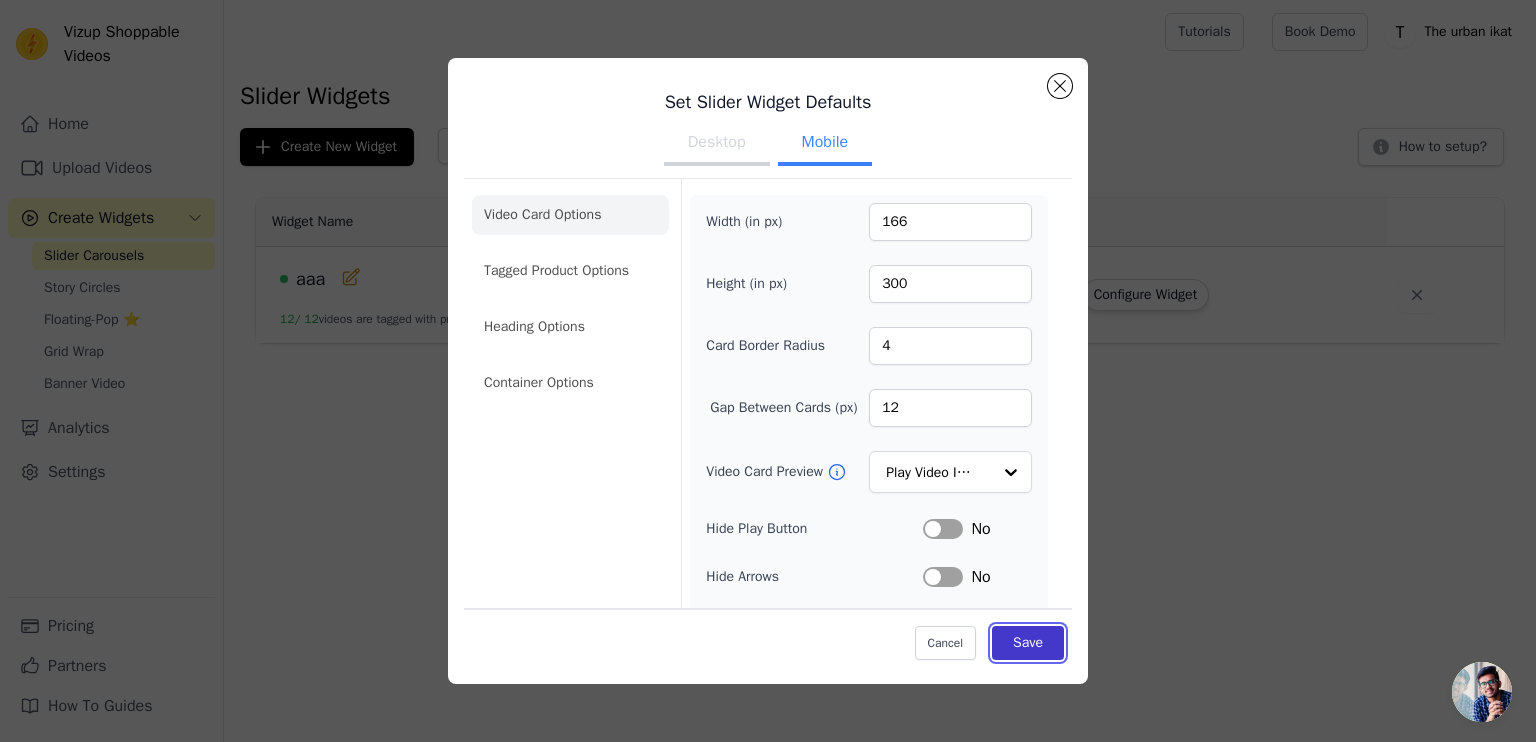 click on "Save" at bounding box center (1028, 643) 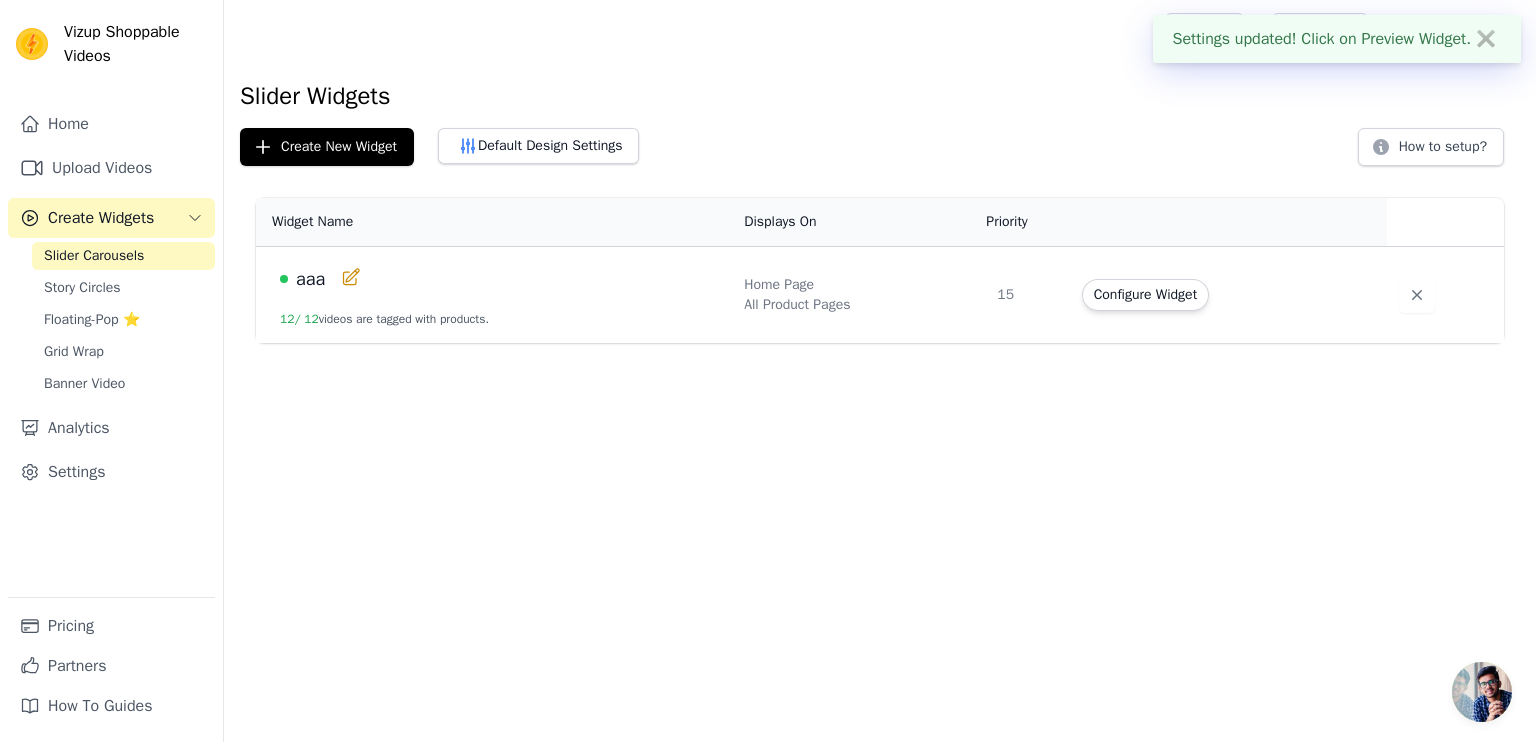 click on "Settings updated! Click on Preview Widget. ✖
Vizup Shoppable Videos
Home
Upload Videos       Create Widgets     Slider Carousels   Story Circles   Floating-Pop ⭐   Grid Wrap   Banner Video
Analytics
Settings
Pricing
Partners
How To Guides   Open sidebar" at bounding box center (768, 171) 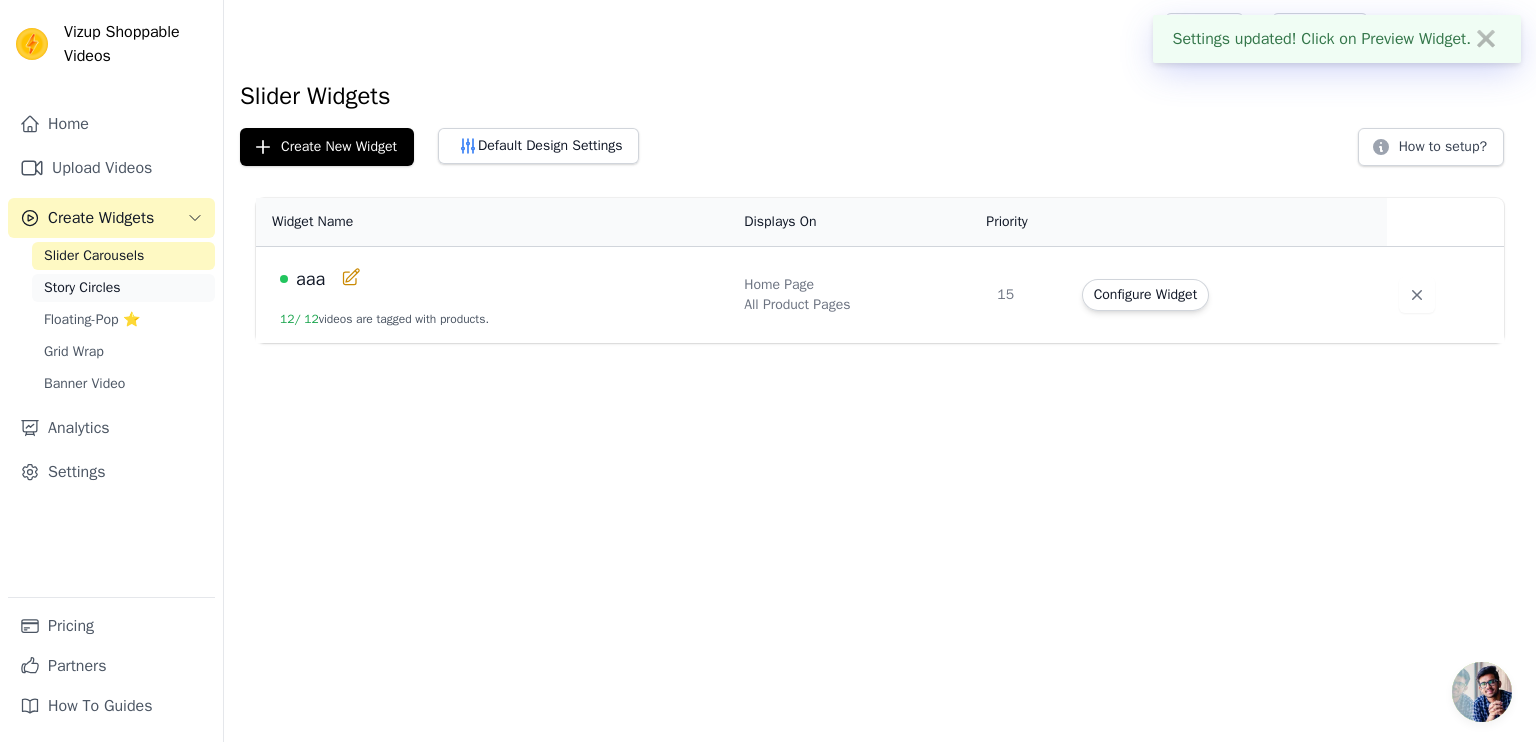 click on "Story Circles" at bounding box center (123, 288) 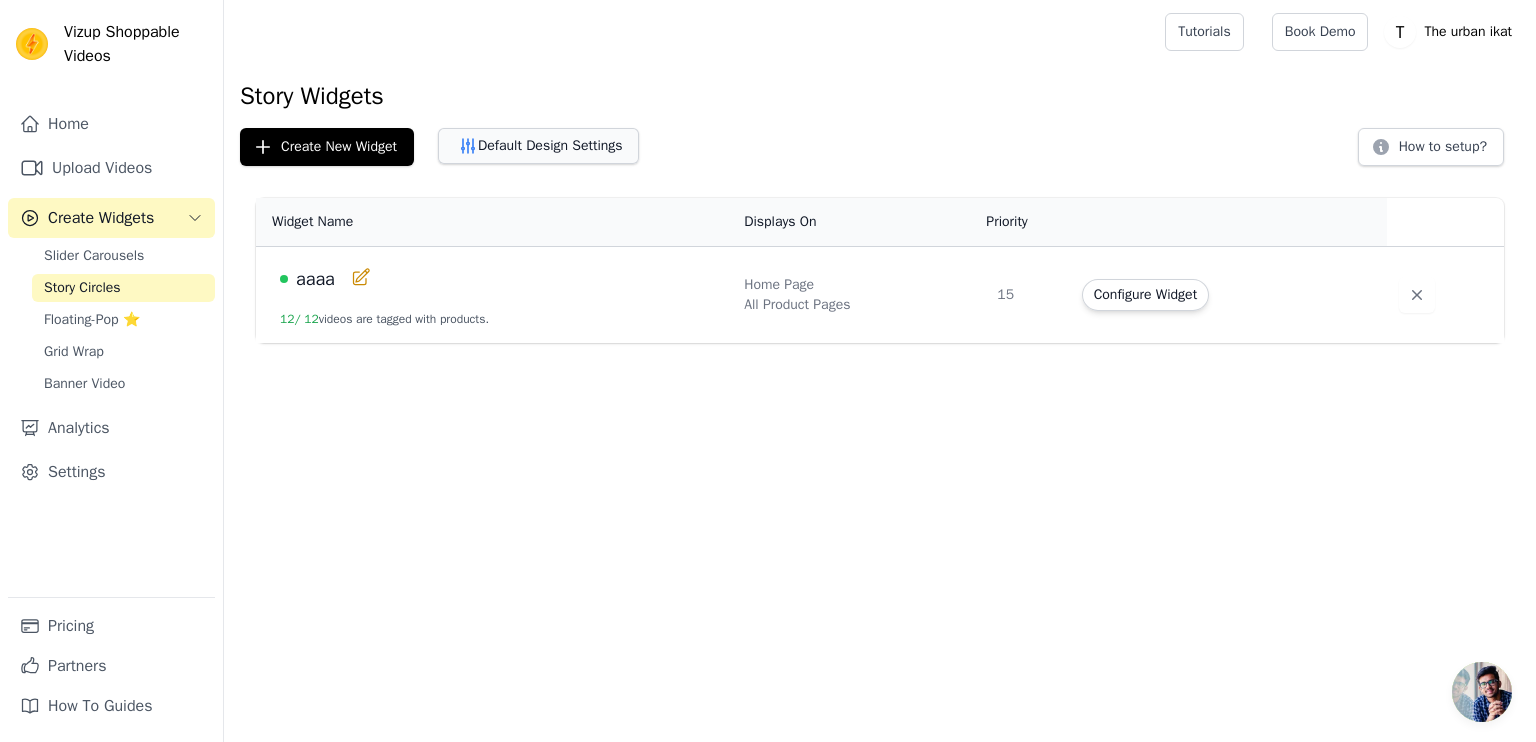 click on "Default Design Settings" at bounding box center [538, 146] 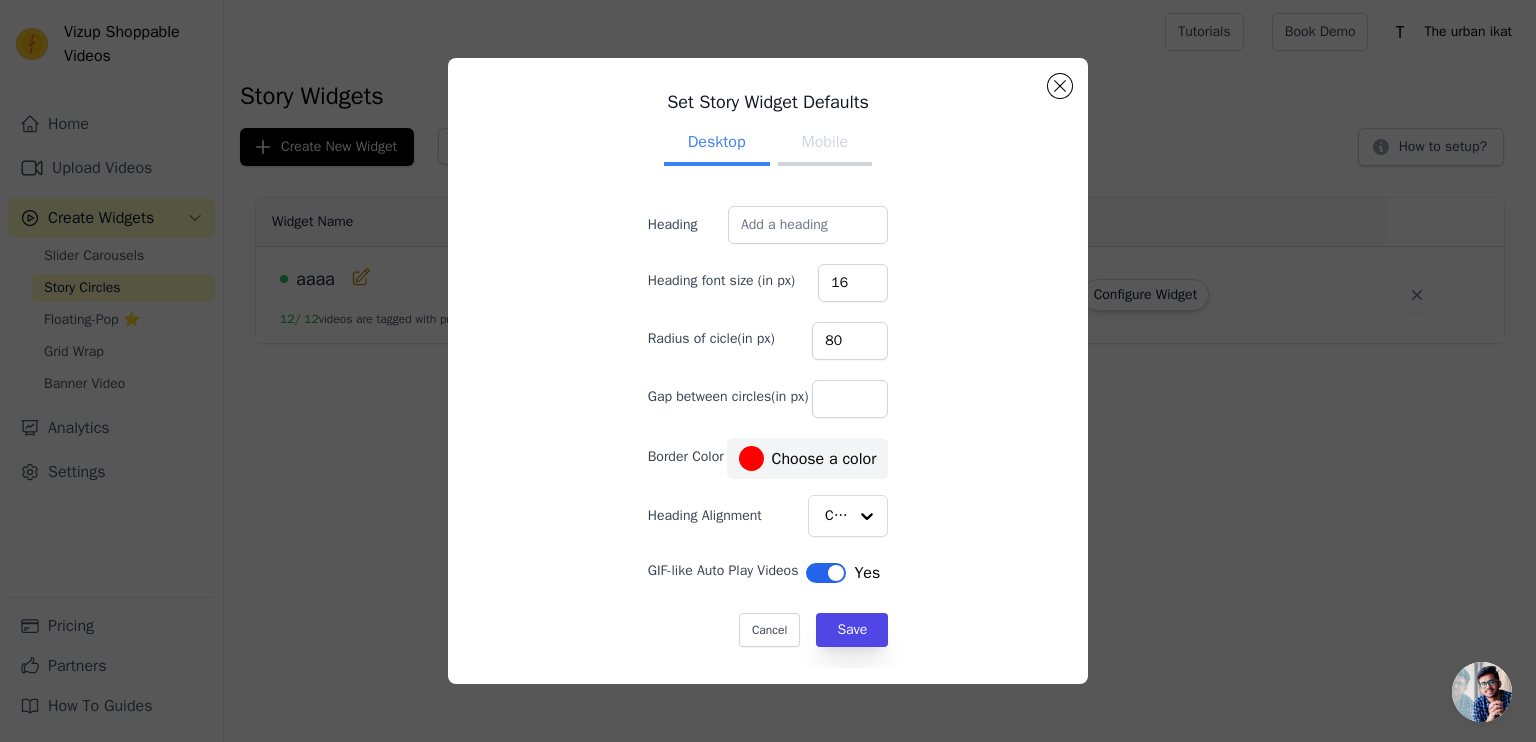click on "Mobile" at bounding box center (825, 144) 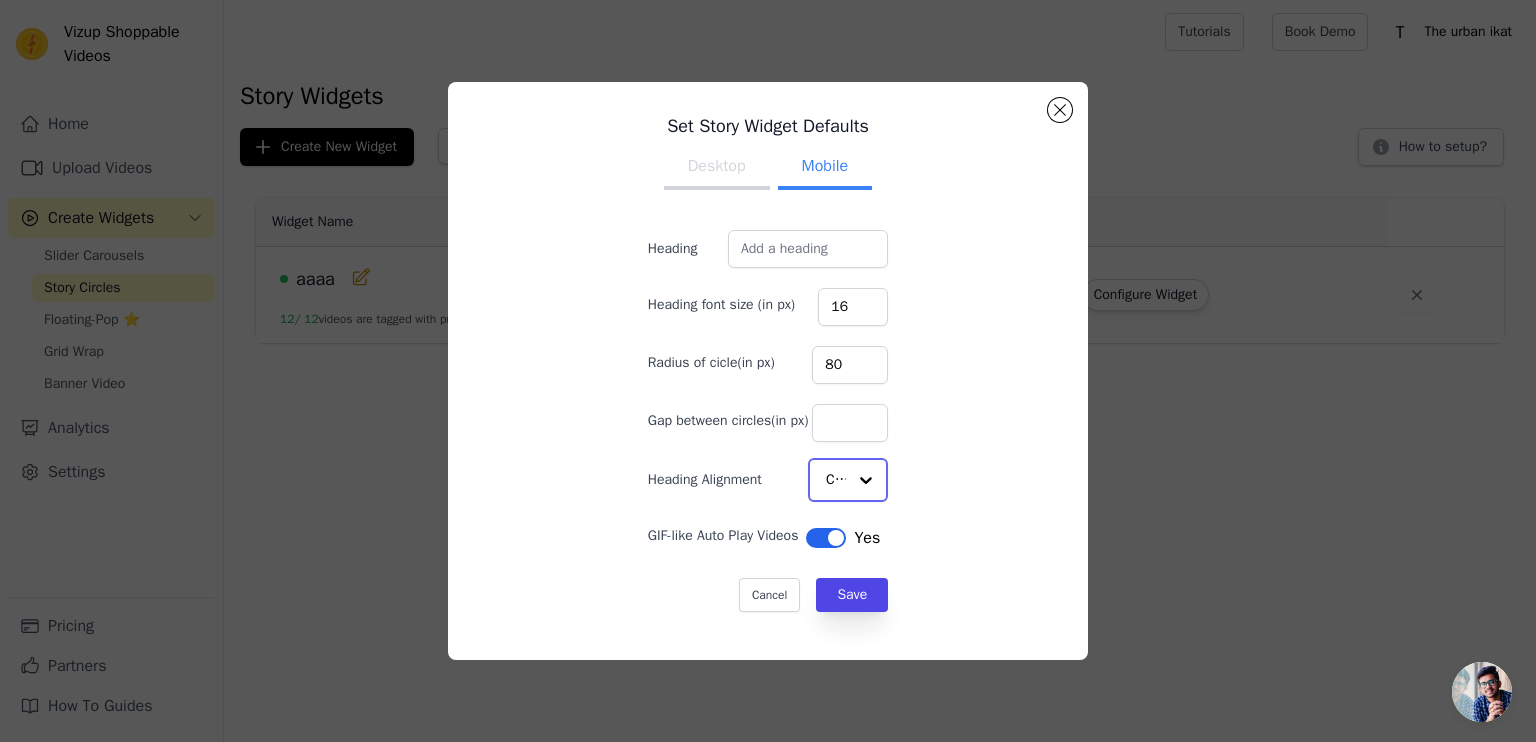 click at bounding box center [866, 480] 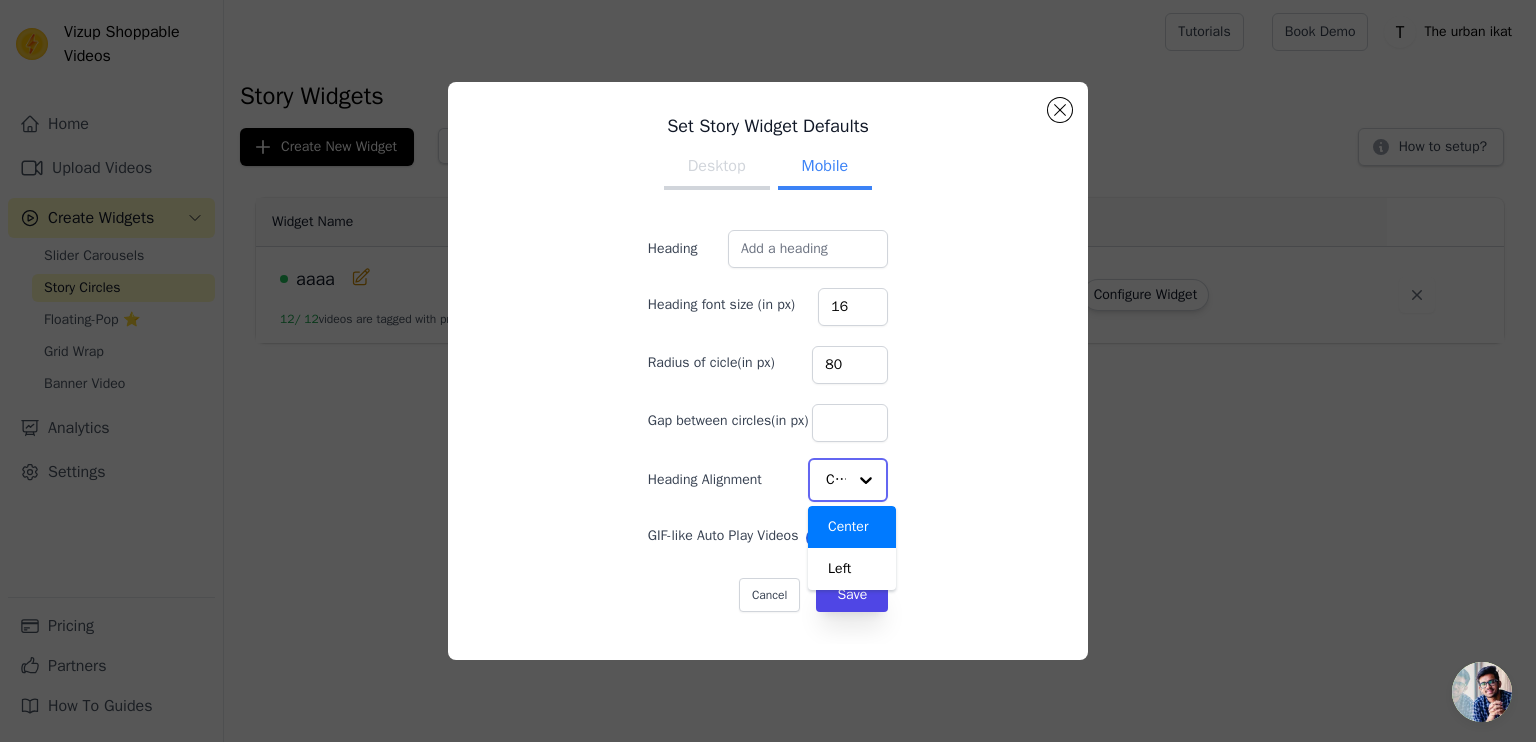 click on "Center" at bounding box center [852, 527] 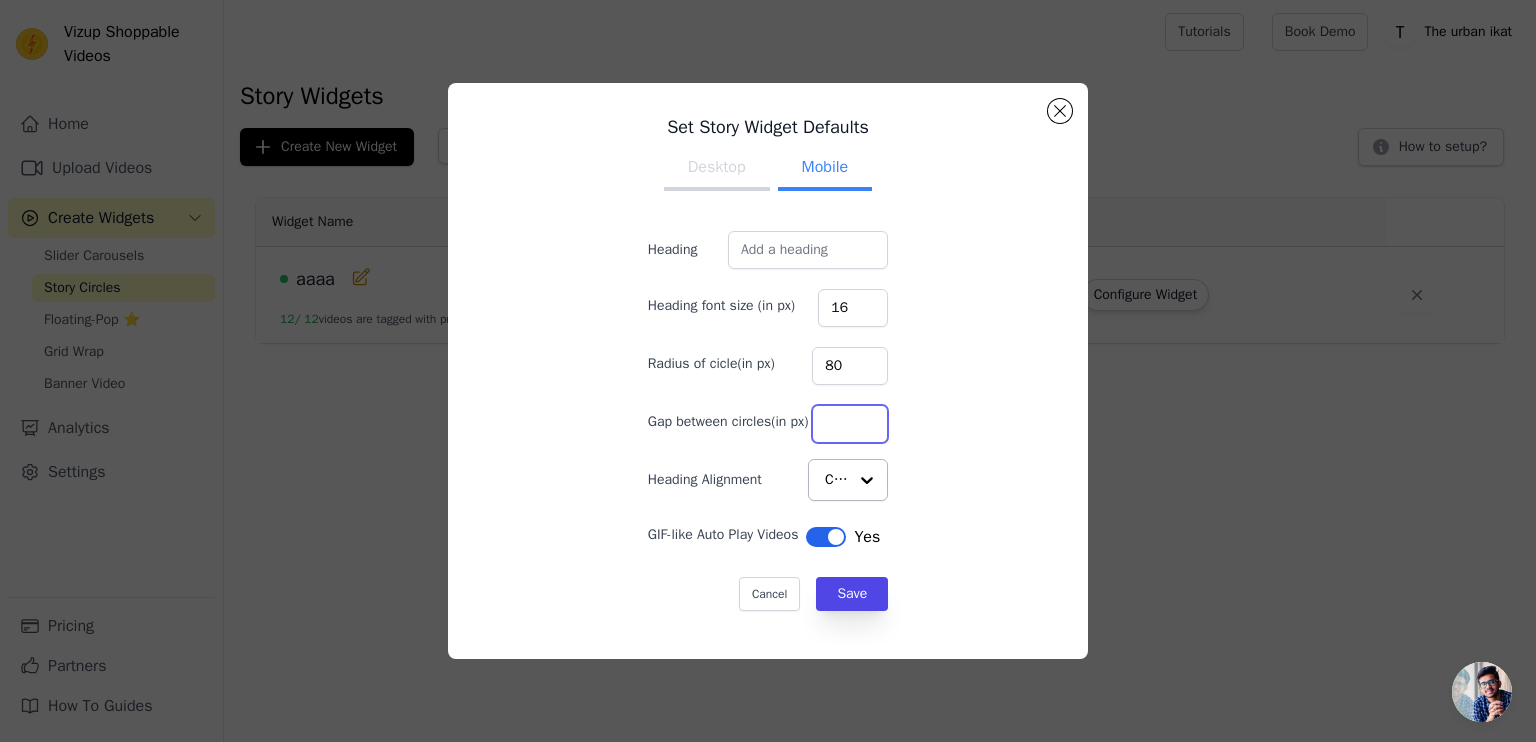 click on "Gap between circles(in px)" at bounding box center [850, 424] 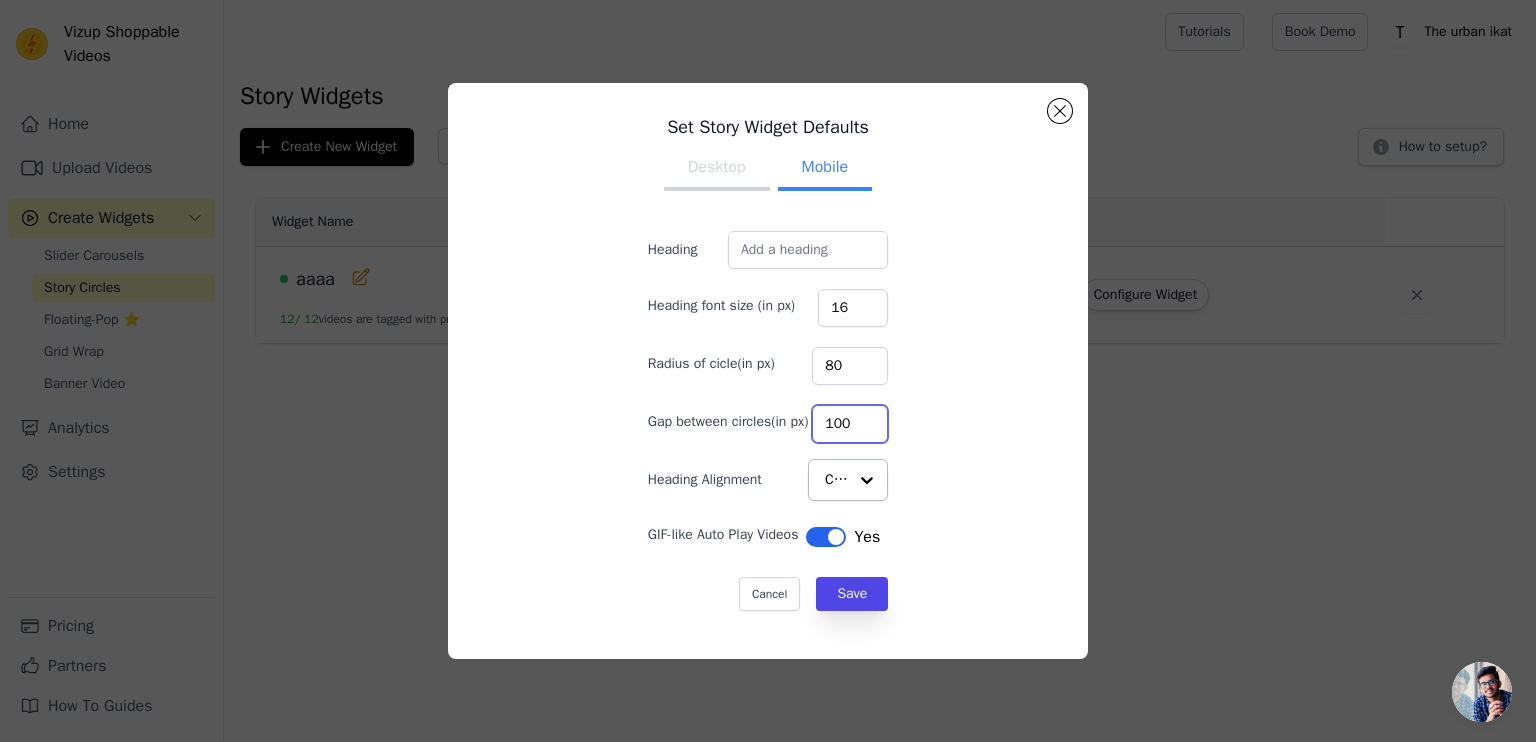 type on "100" 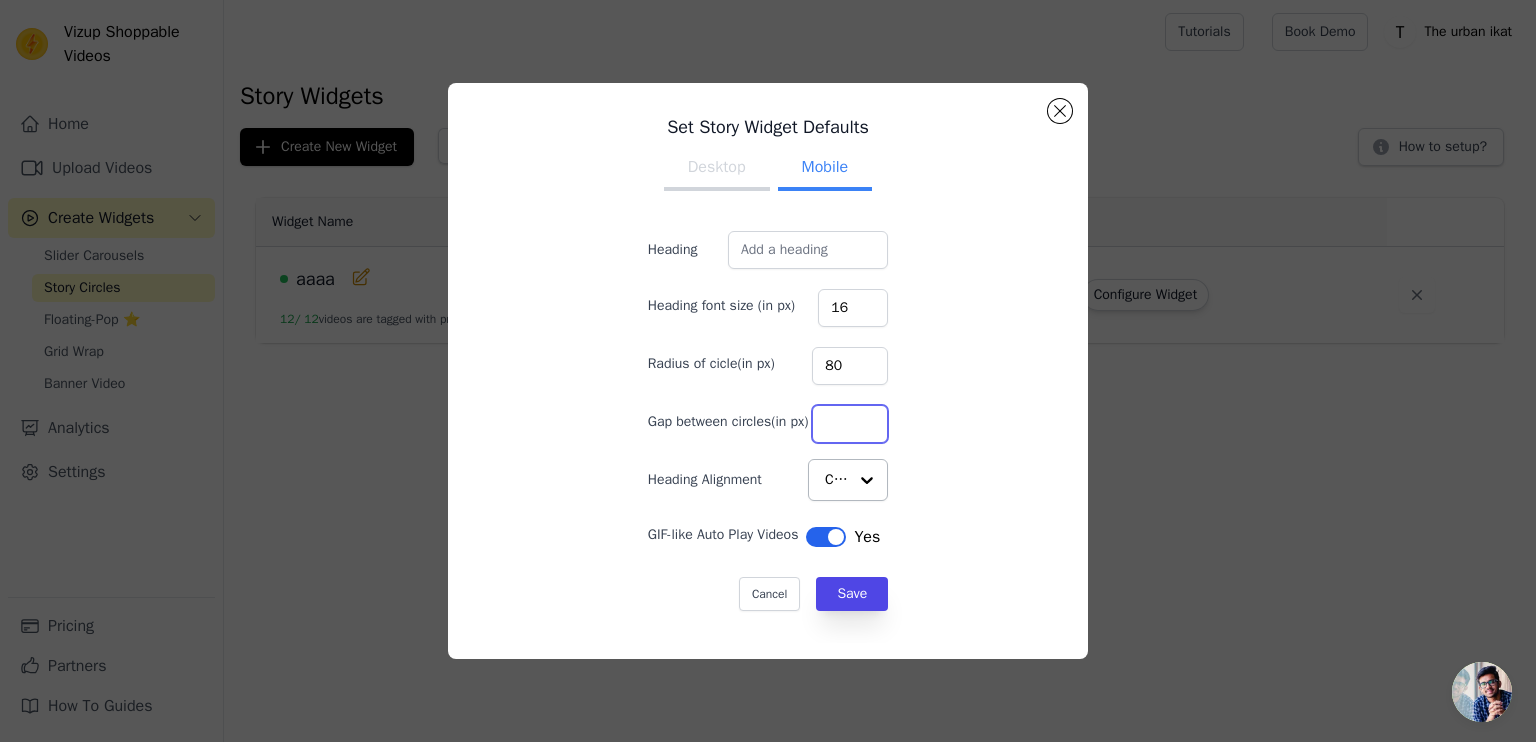 type 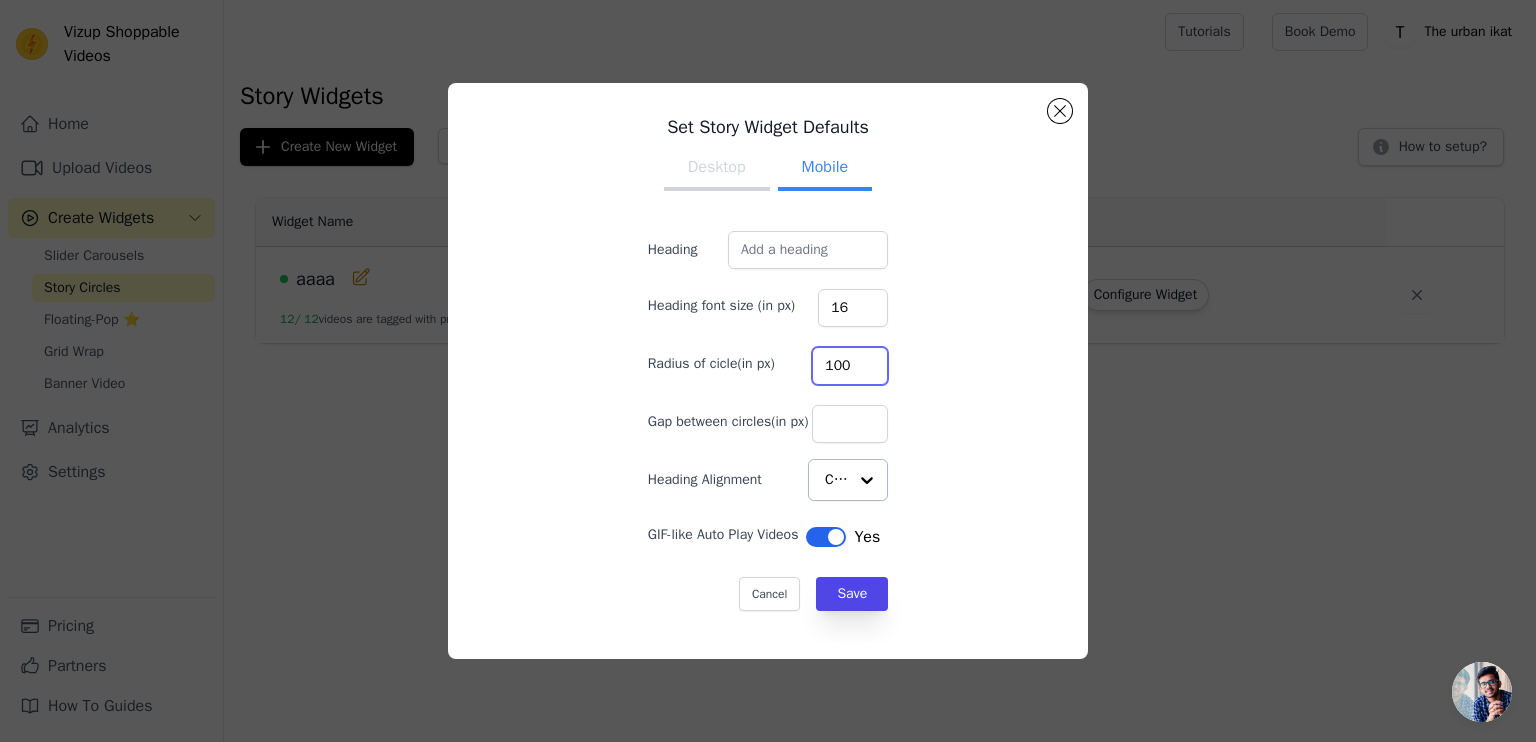 click on "100" at bounding box center (850, 366) 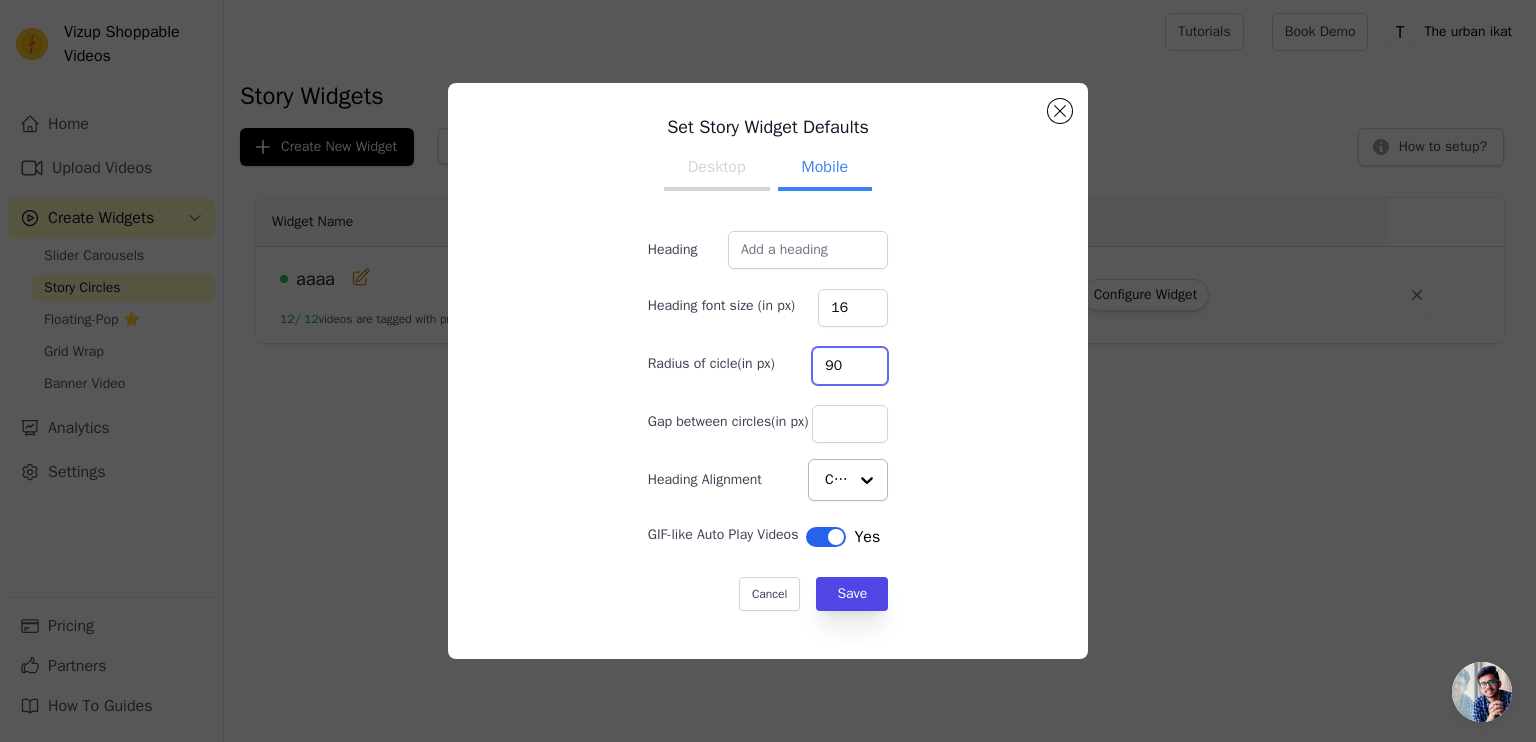type on "90" 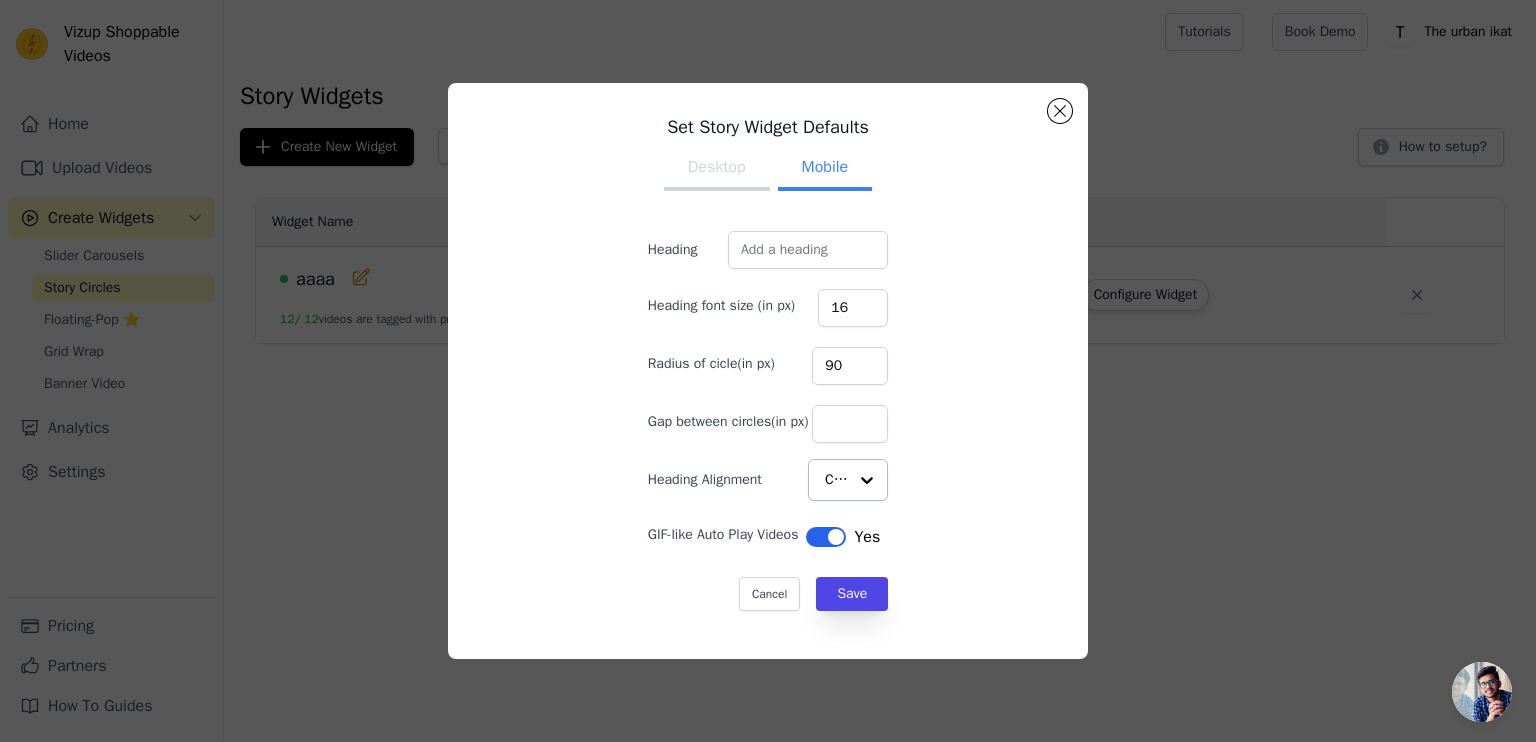 click on "Set Story Widget Defaults   Desktop Mobile   Heading     Heading font size (in px)   16   Radius of cicle(in px)   90   Gap between circles(in px)     Heading Alignment         Center               GIF-like Auto Play Videos   Label     Yes   Cancel     Save" at bounding box center [768, 371] 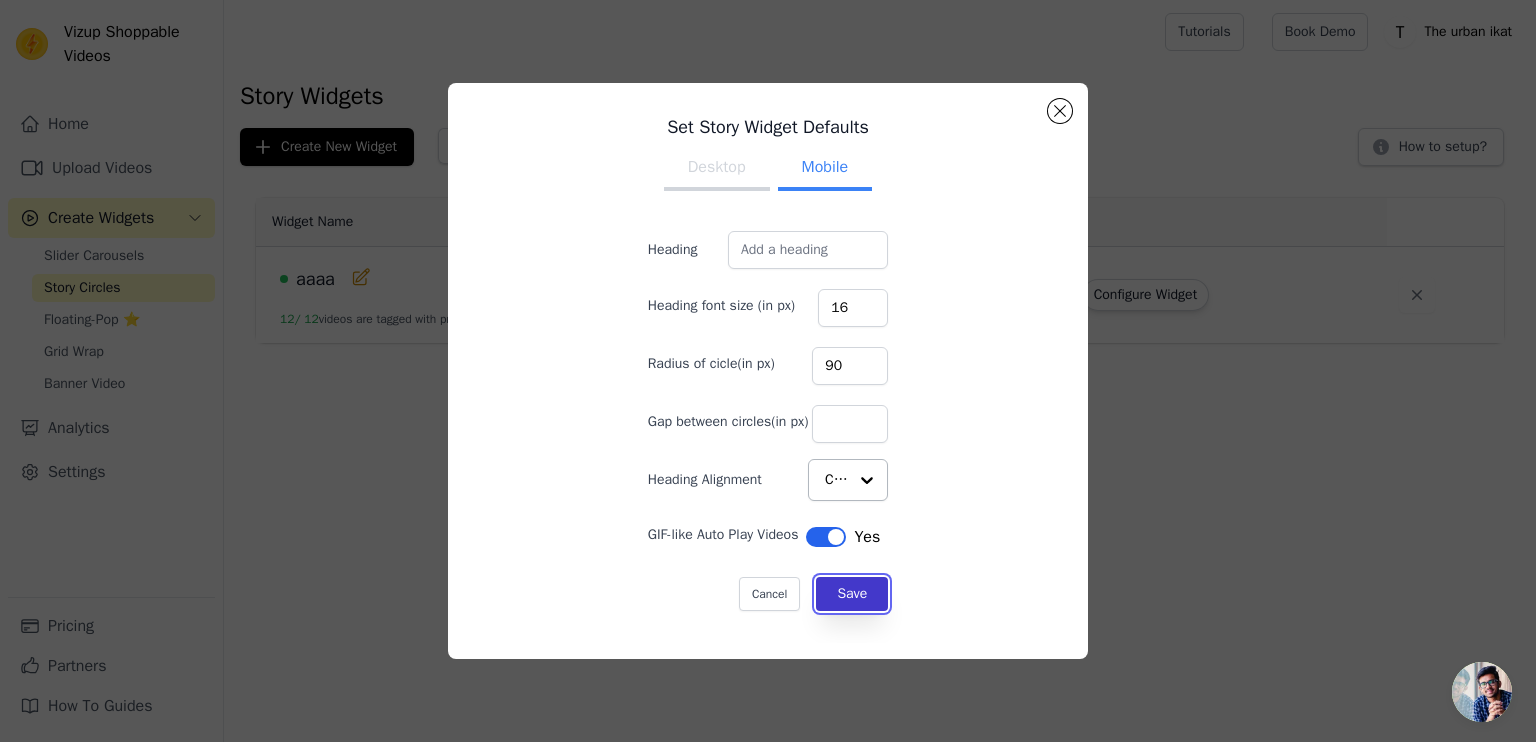 click on "Save" at bounding box center (852, 594) 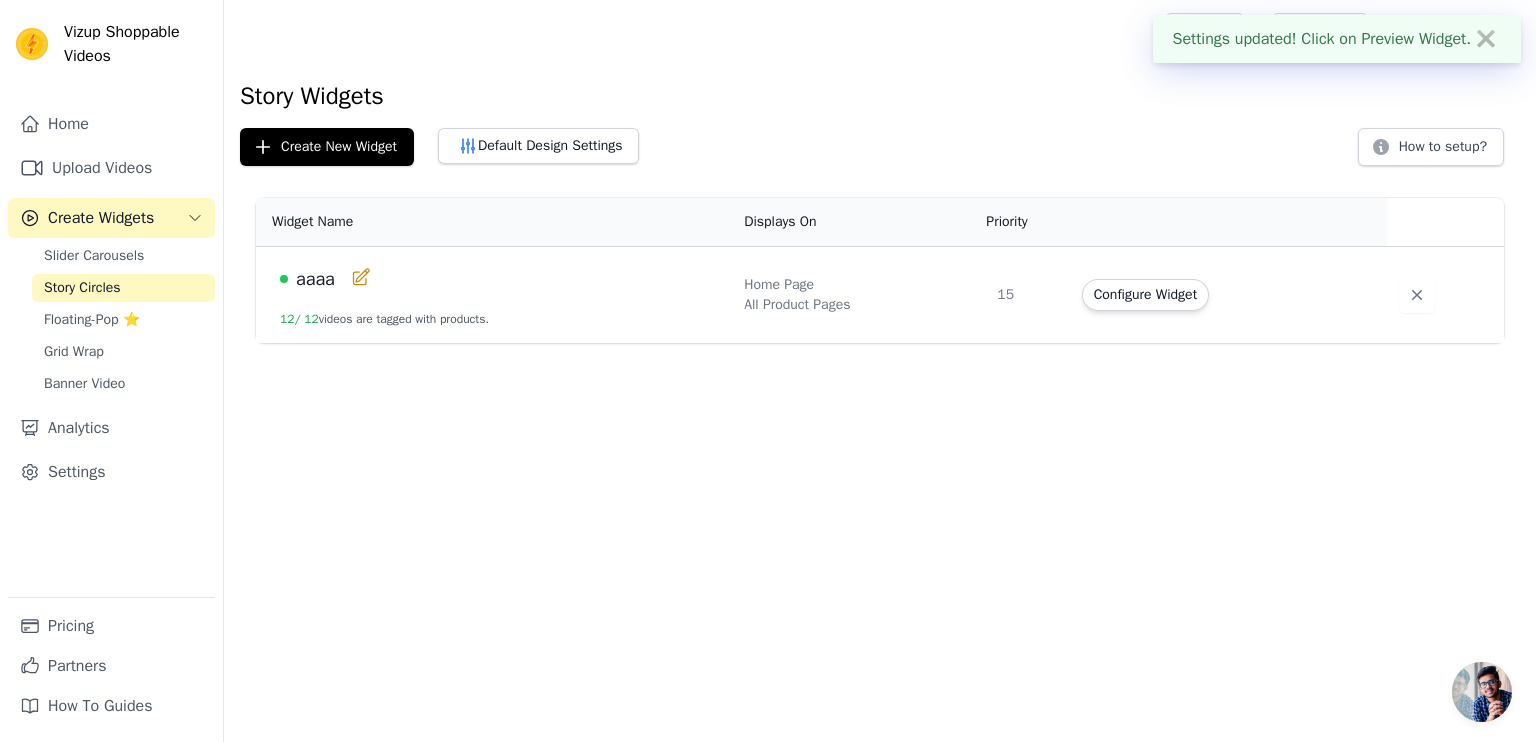 click on "Settings updated! Click on Preview Widget. ✖
Vizup Shoppable Videos
Home
Upload Videos       Create Widgets     Slider Carousels   Story Circles   Floating-Pop ⭐   Grid Wrap   Banner Video
Analytics
Settings
Pricing
Partners
How To Guides   Open sidebar" at bounding box center [768, 171] 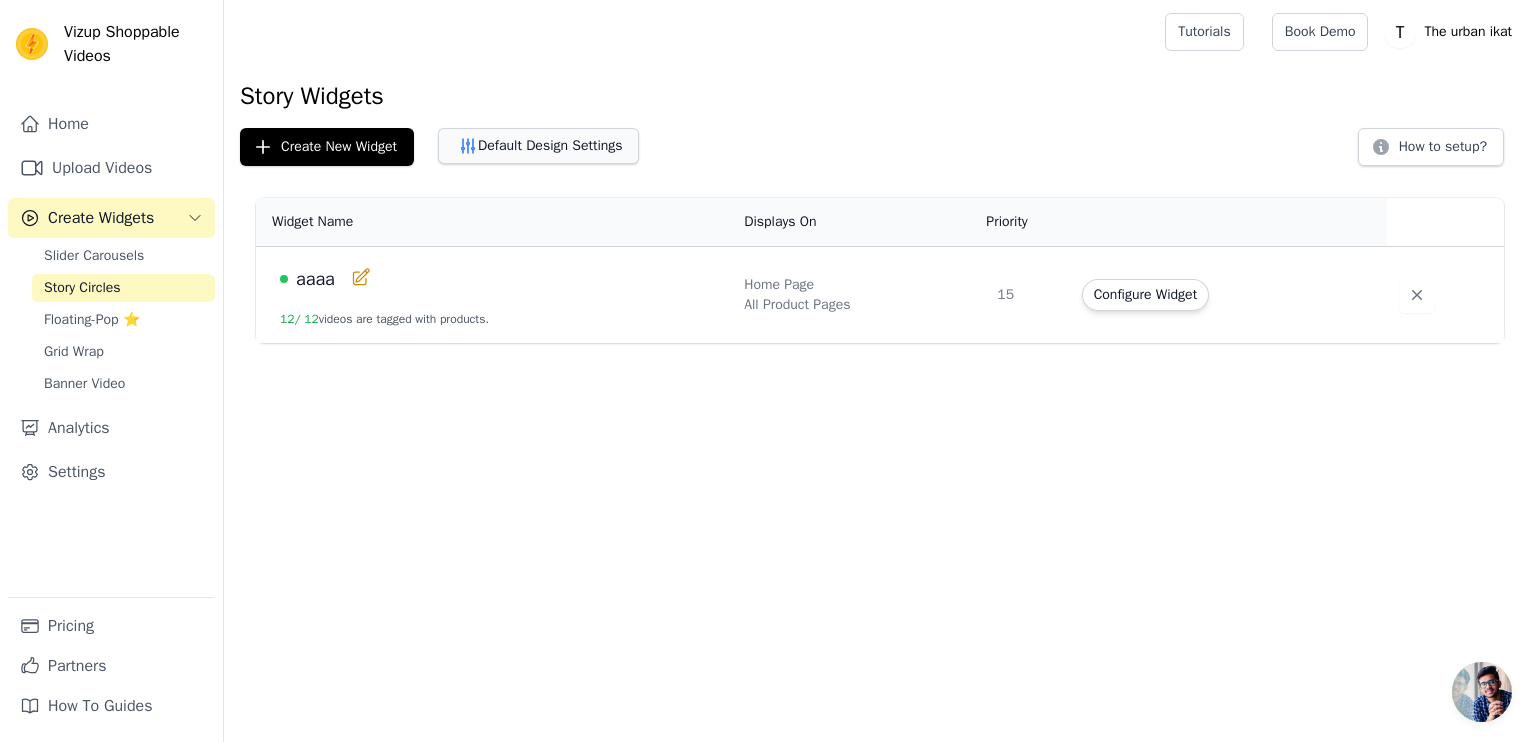 click on "Default Design Settings" at bounding box center [538, 146] 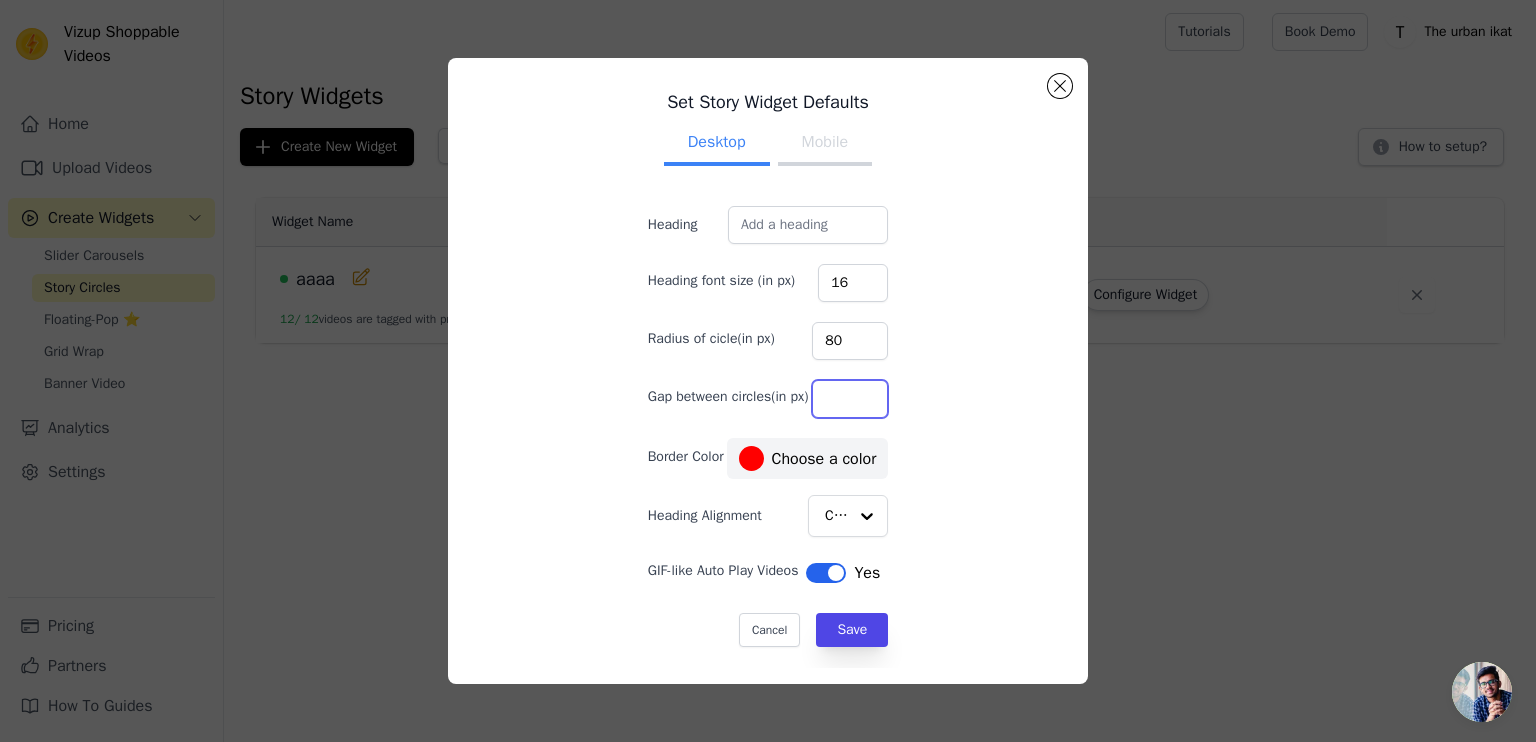 click on "Gap between circles(in px)" at bounding box center (850, 399) 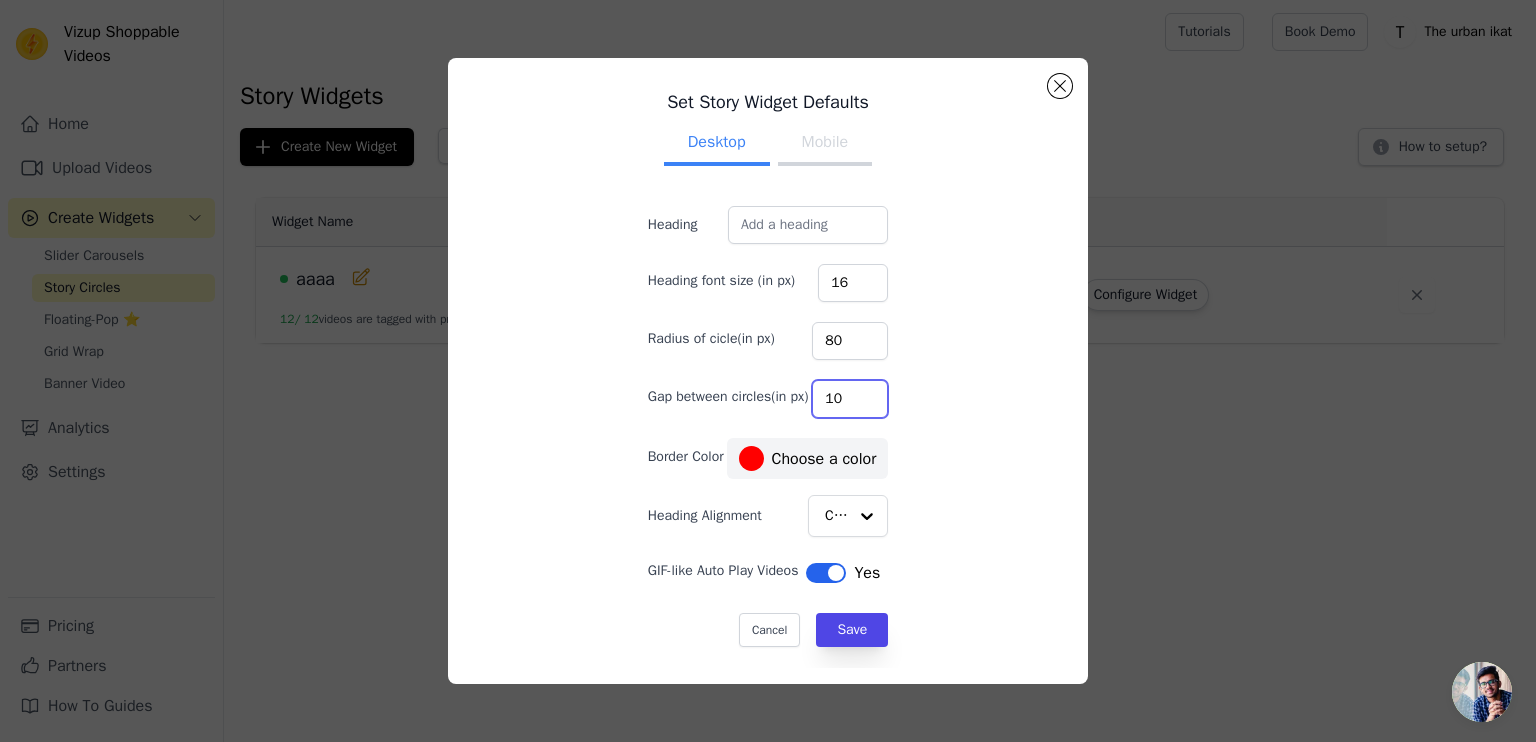 type on "10" 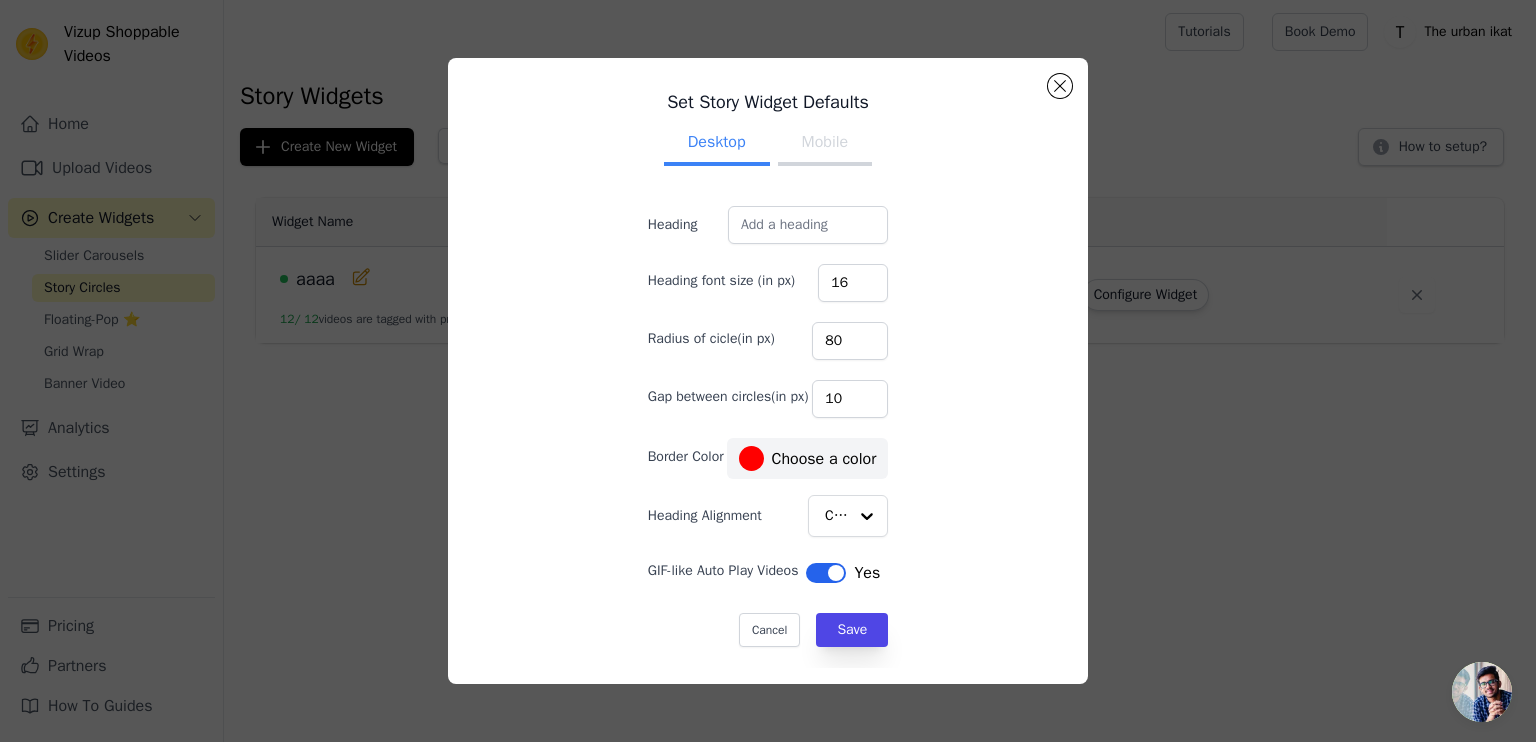 click on "Mobile" at bounding box center [825, 144] 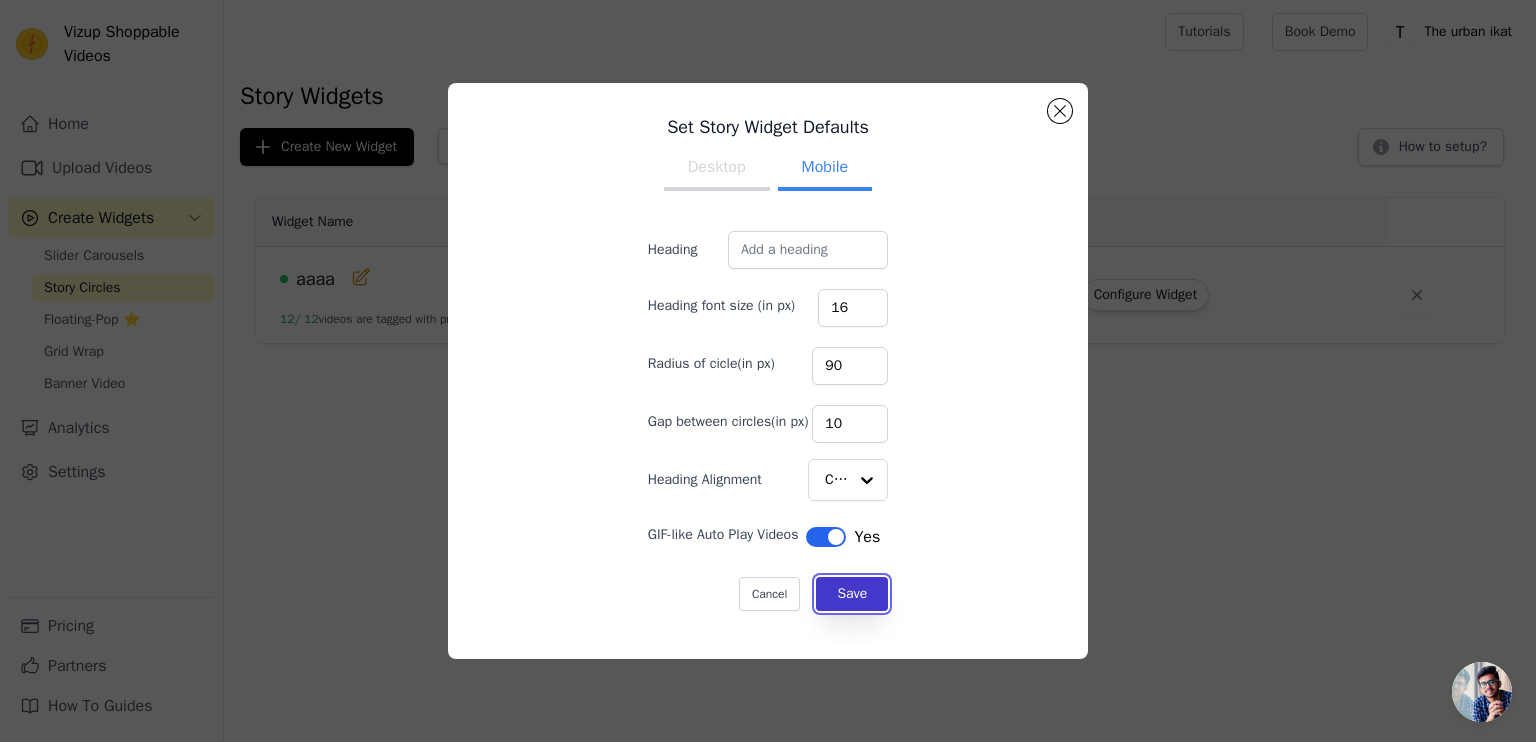 click on "Save" at bounding box center (852, 594) 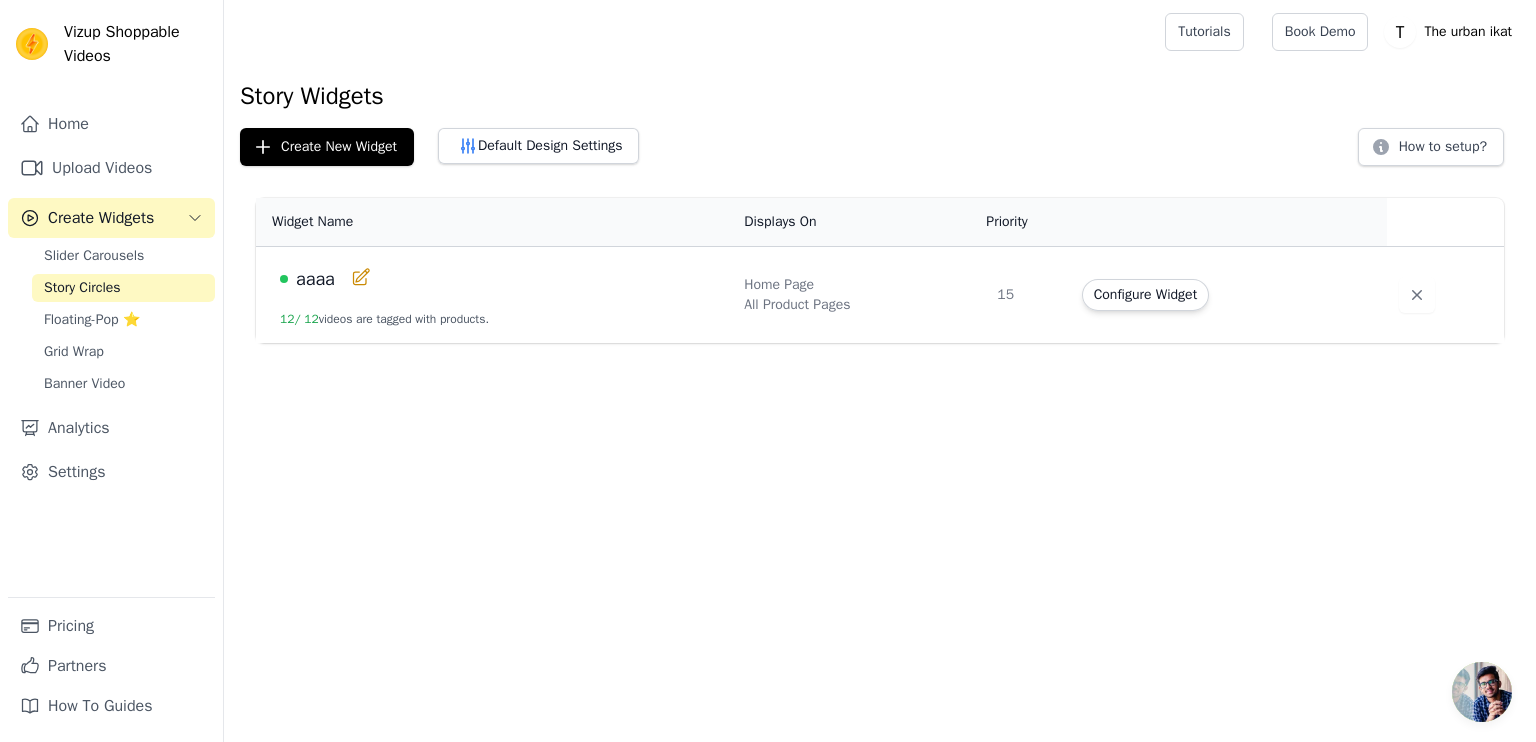 click on "Vizup Shoppable Videos
Home
Upload Videos       Create Widgets     Slider Carousels   Story Circles   Floating-Pop ⭐   Grid Wrap   Banner Video
Analytics
Settings
Pricing
Partners
How To Guides   Open sidebar       Tutorials     Book Demo   Open user menu" at bounding box center (768, 171) 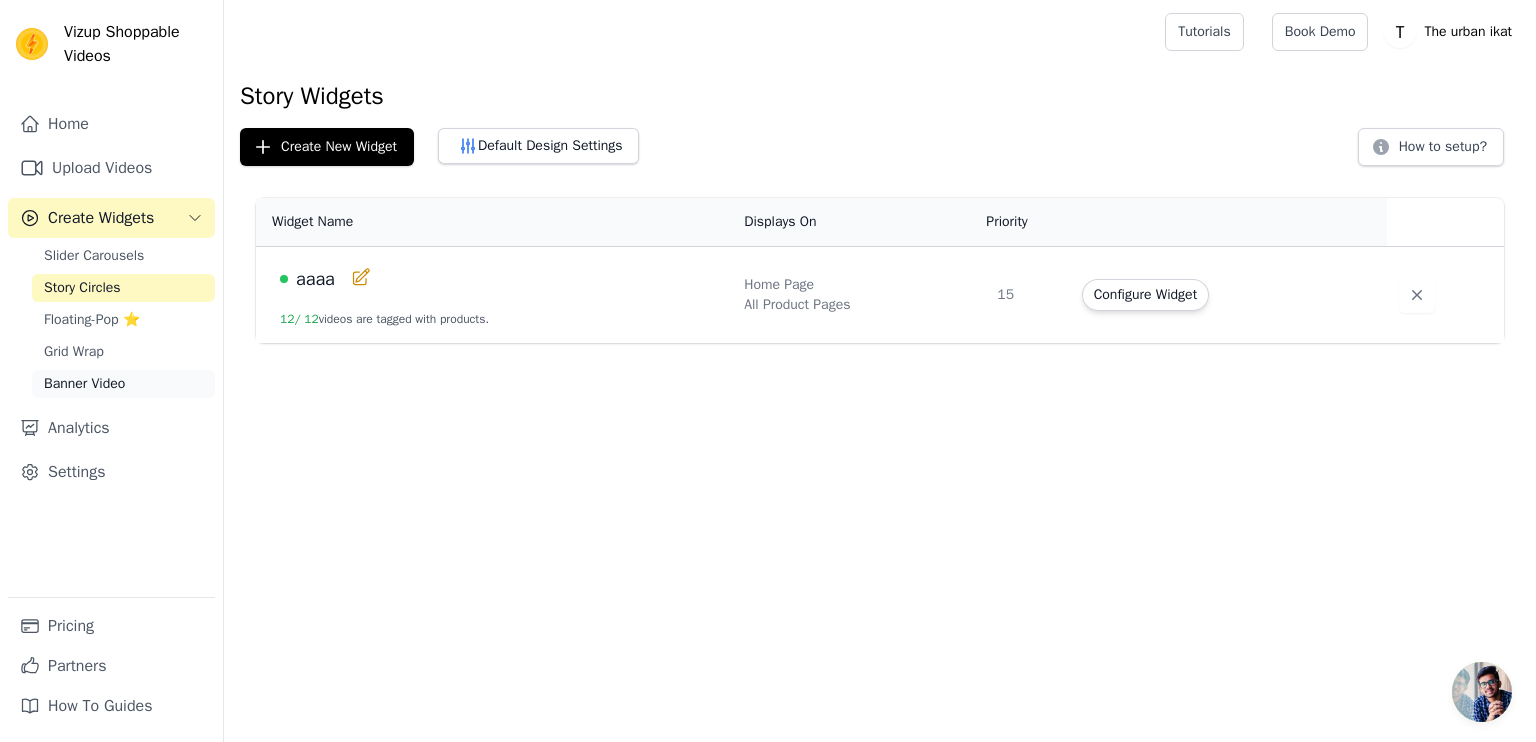 click on "Banner Video" at bounding box center (123, 384) 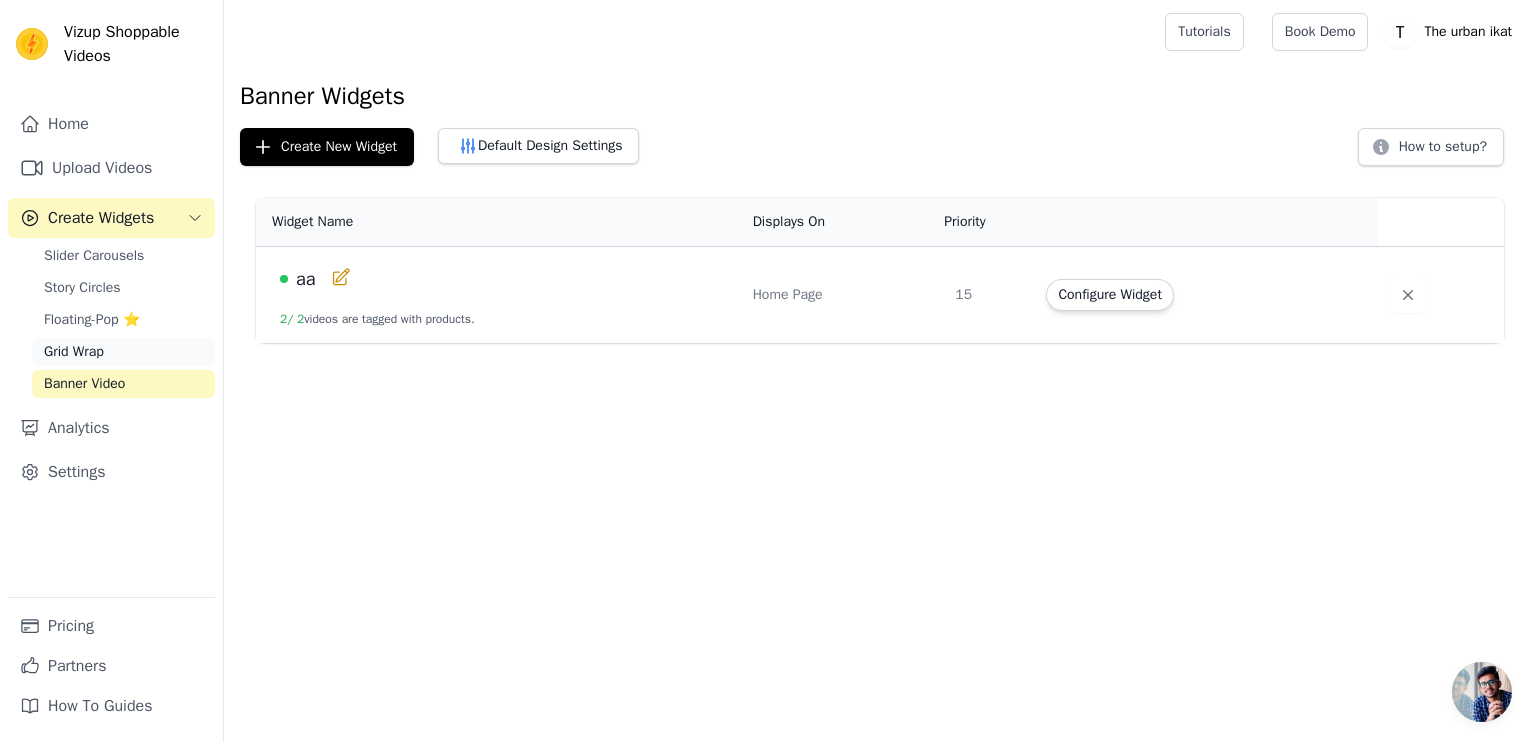 click on "Grid Wrap" at bounding box center (123, 352) 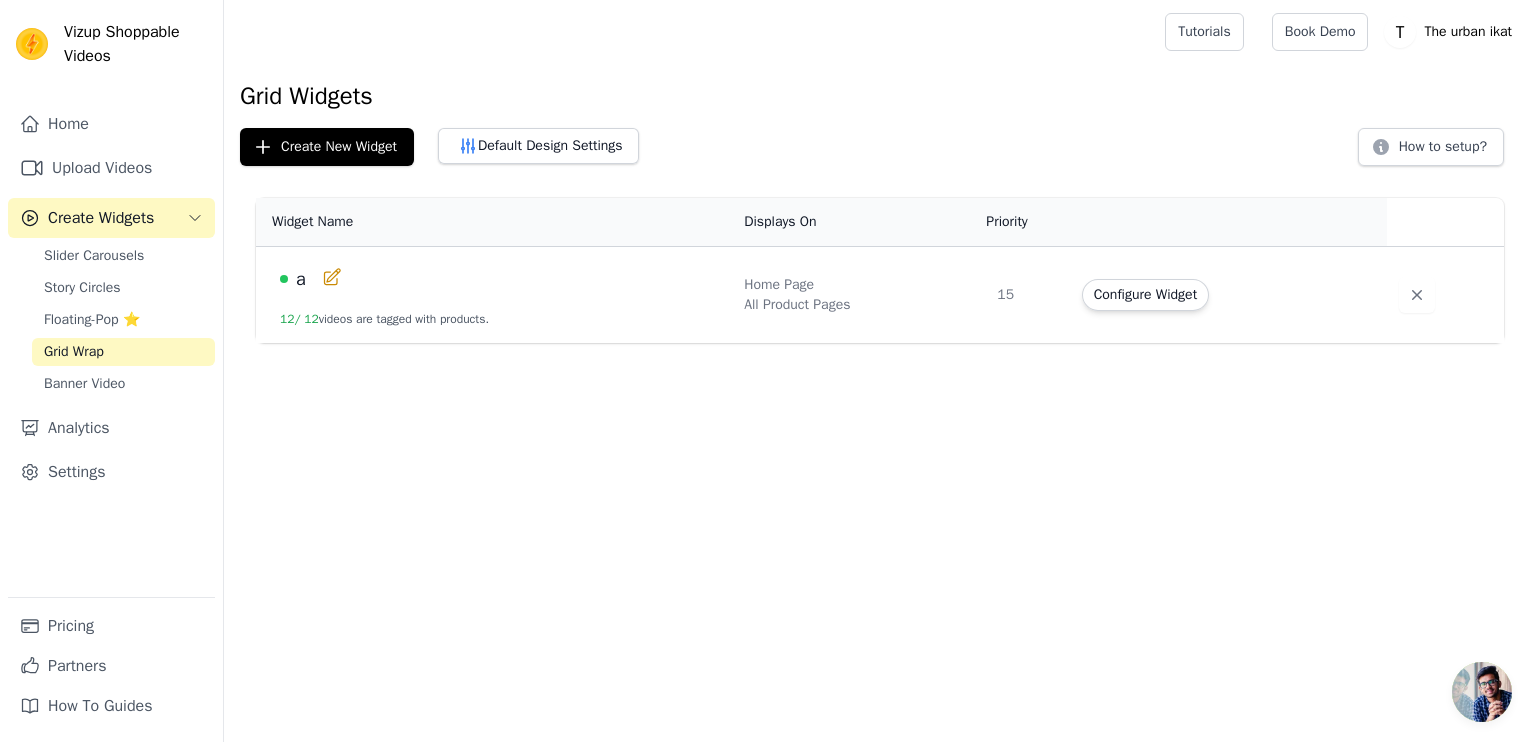 click on "Create New Widget       Default Design Settings
How to setup?" at bounding box center (880, 147) 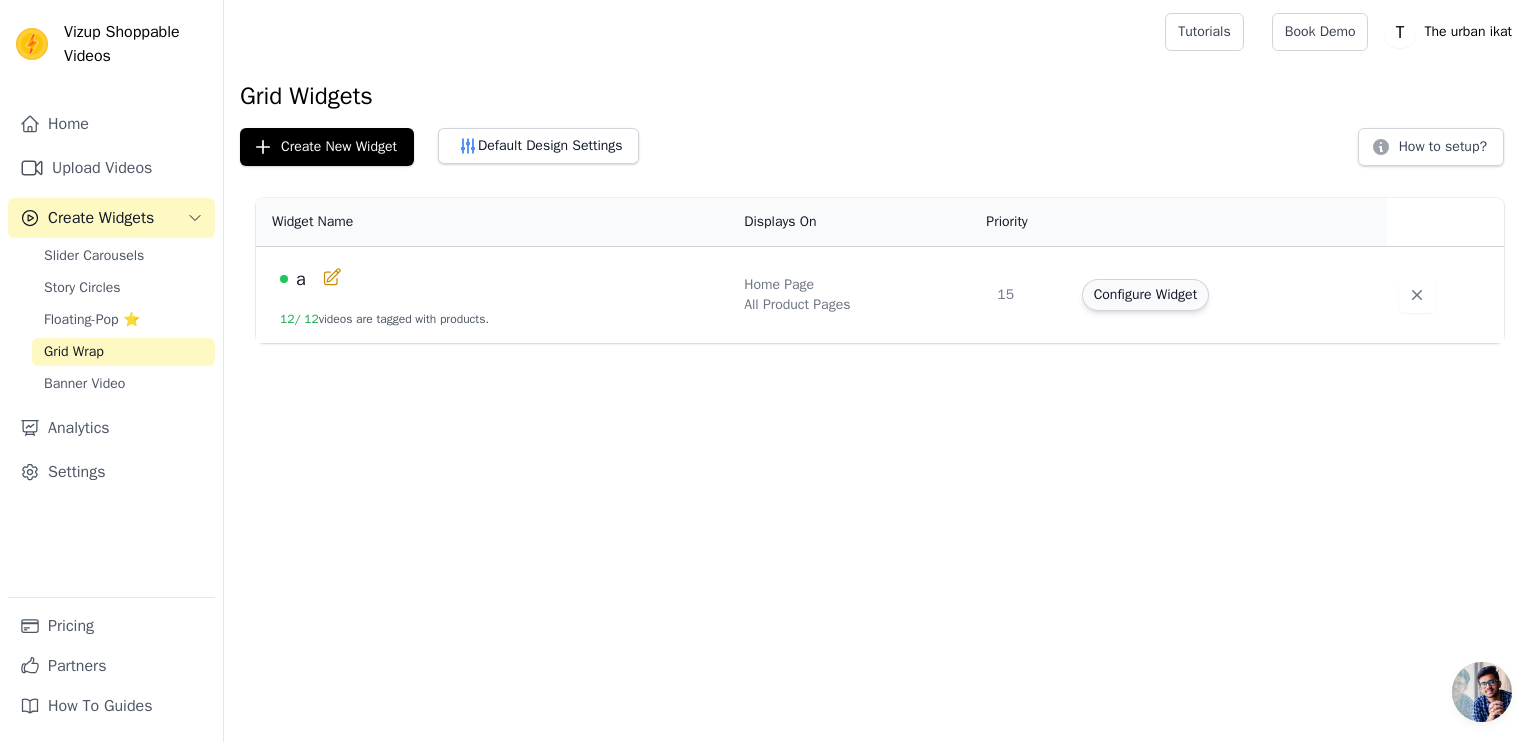 click on "Configure Widget" at bounding box center (1145, 295) 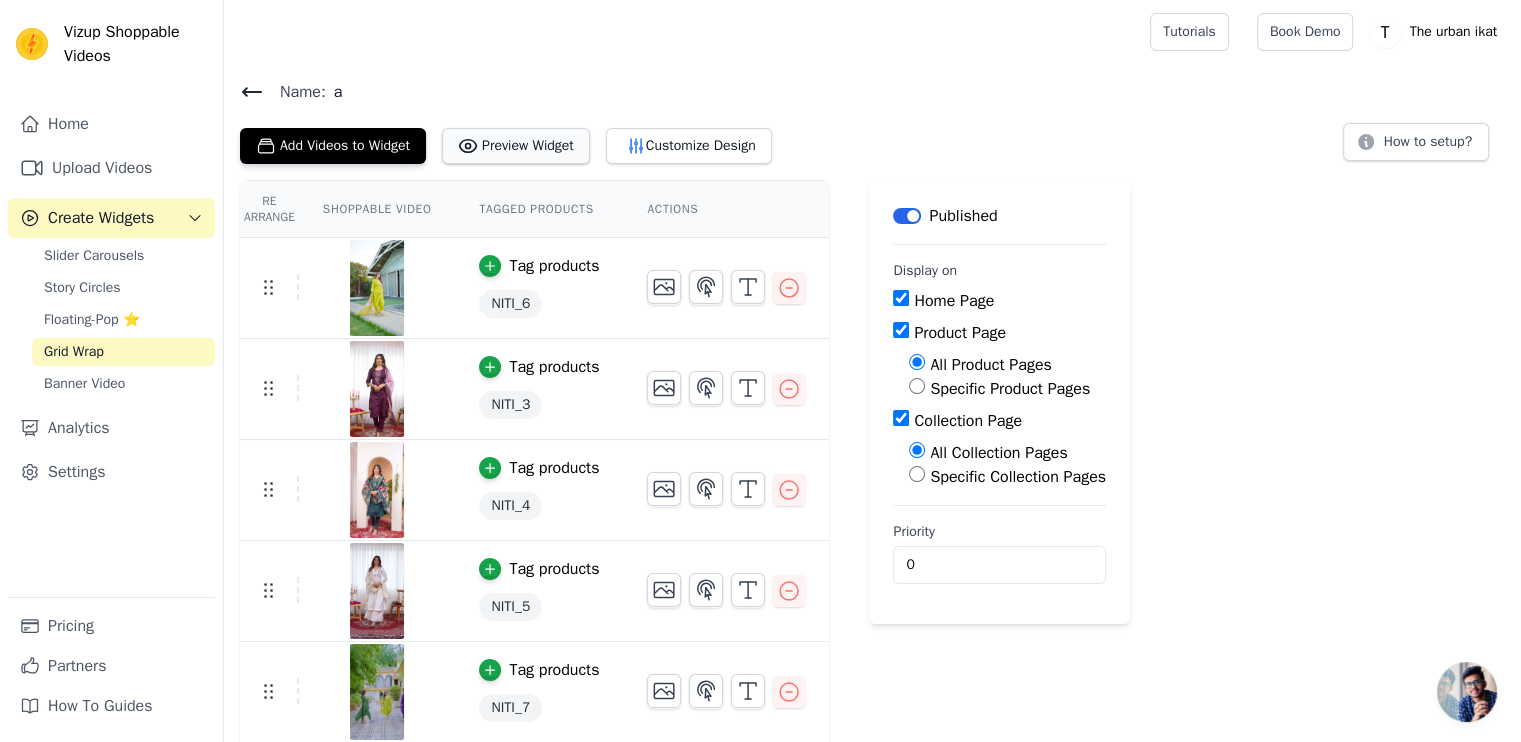 click on "Preview Widget" at bounding box center (516, 146) 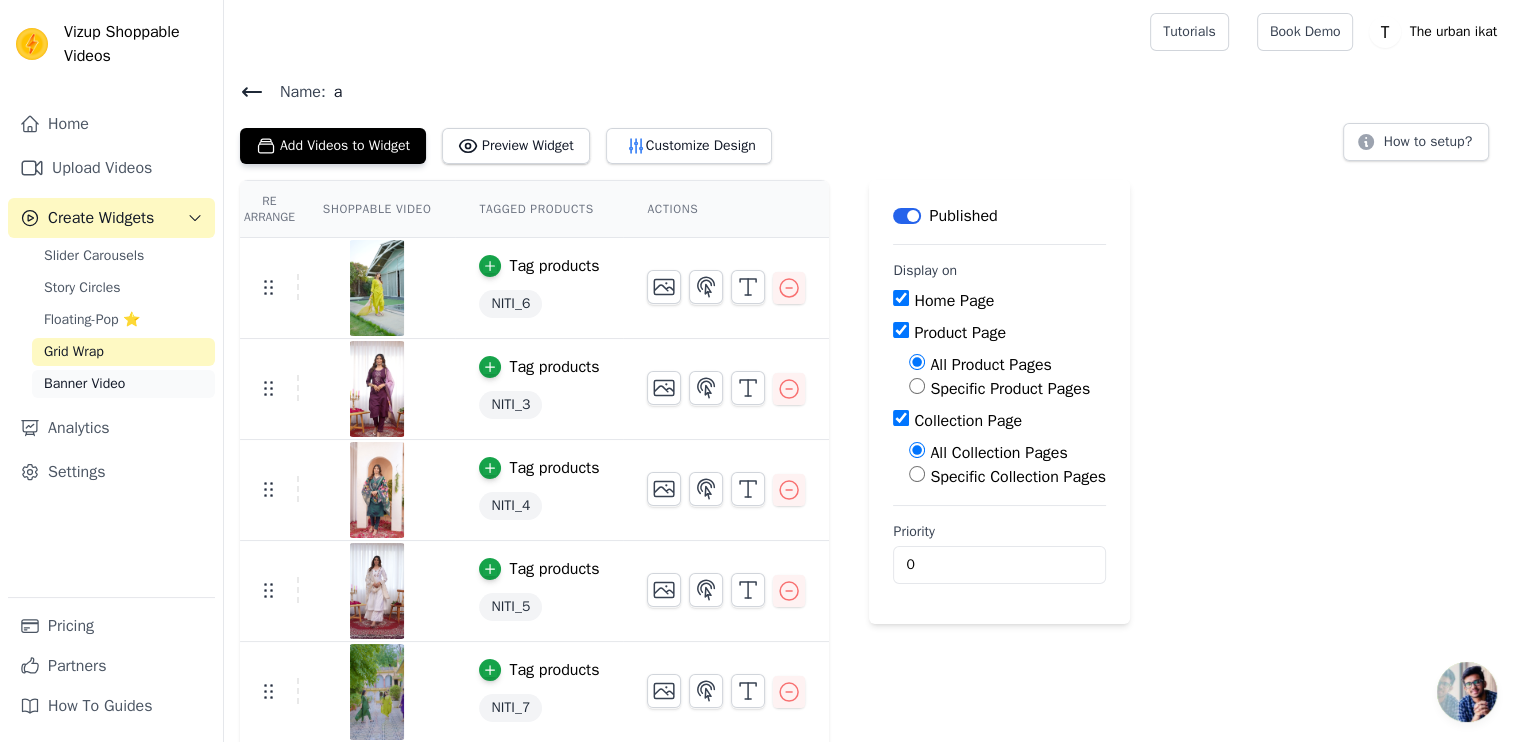 click on "Banner Video" at bounding box center [84, 384] 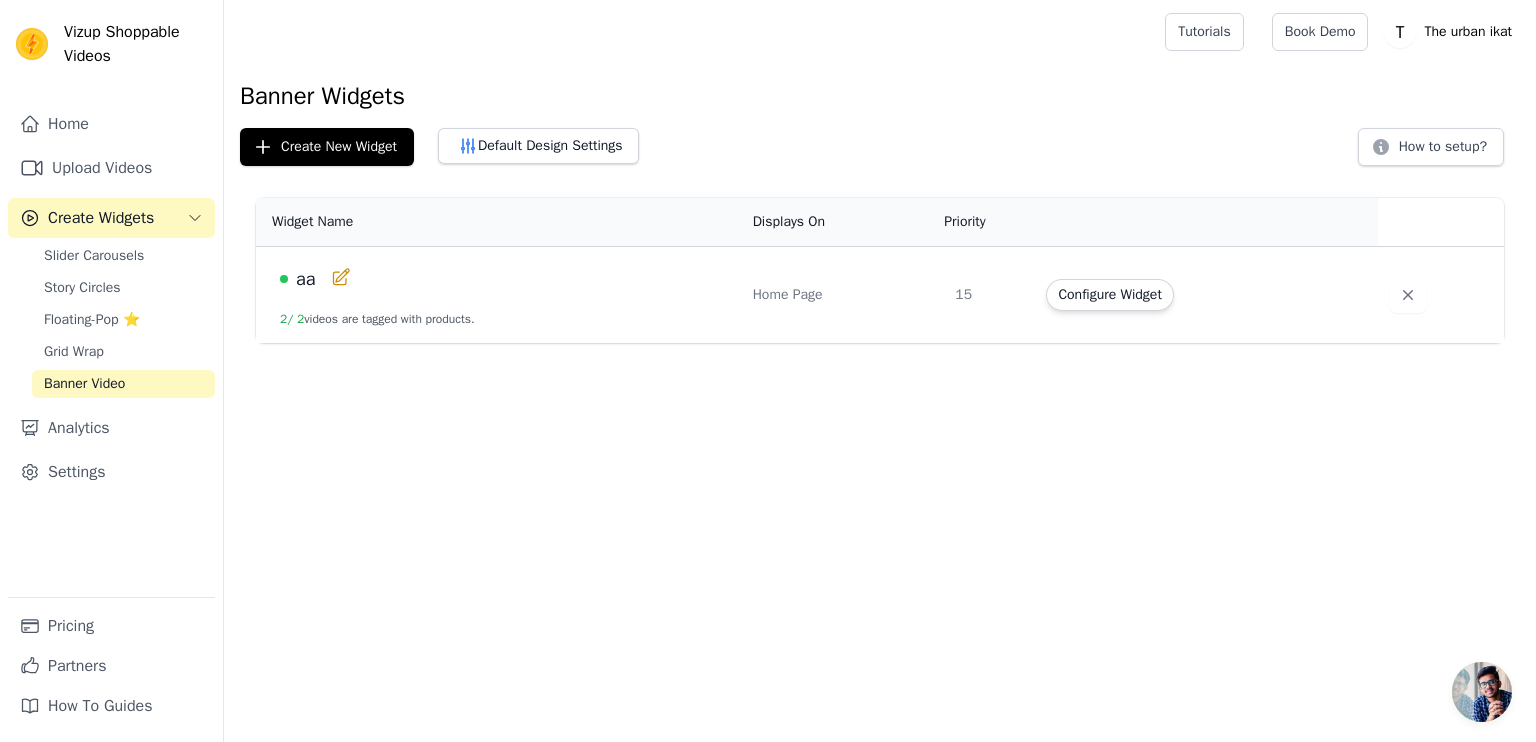 click on "15" at bounding box center (988, 295) 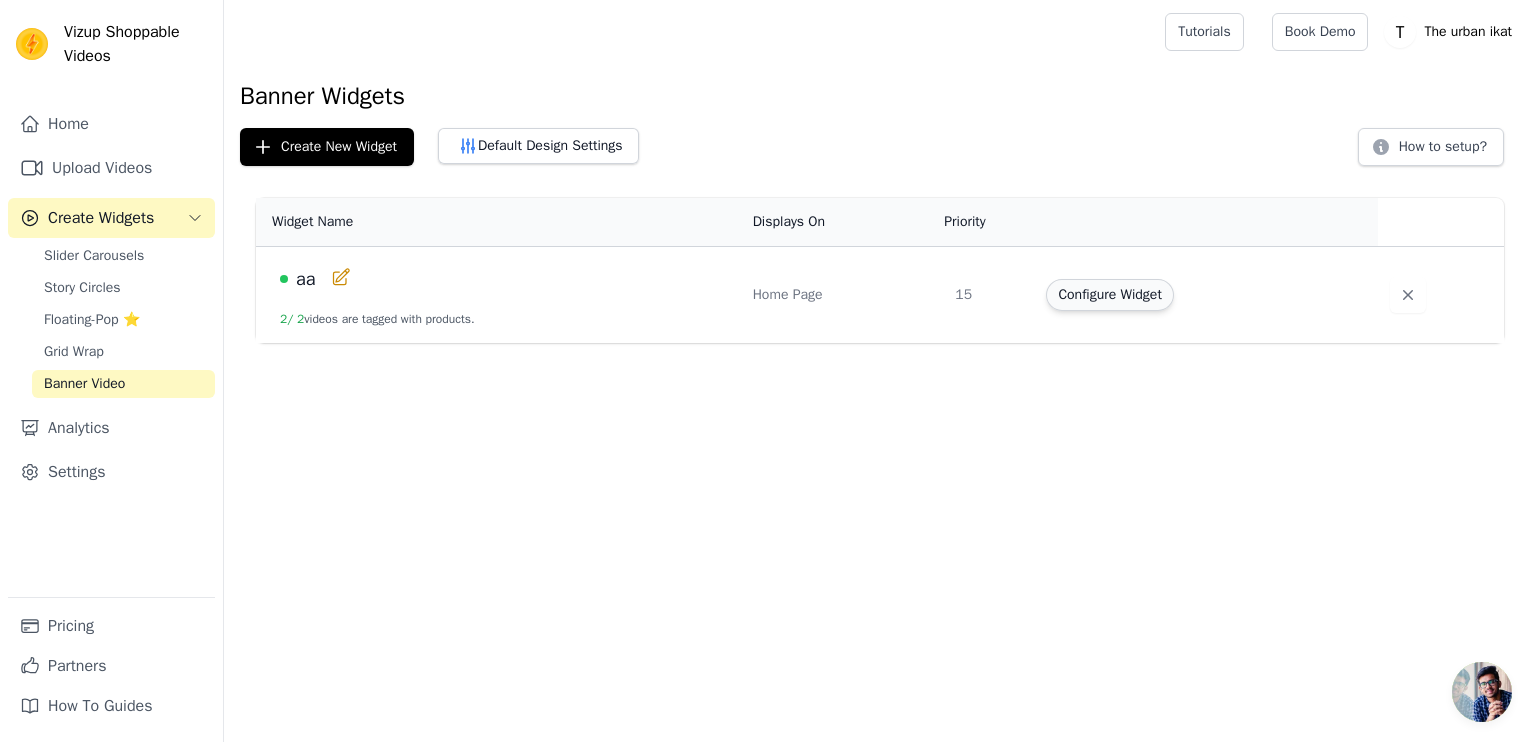 click on "Configure Widget" at bounding box center (1109, 295) 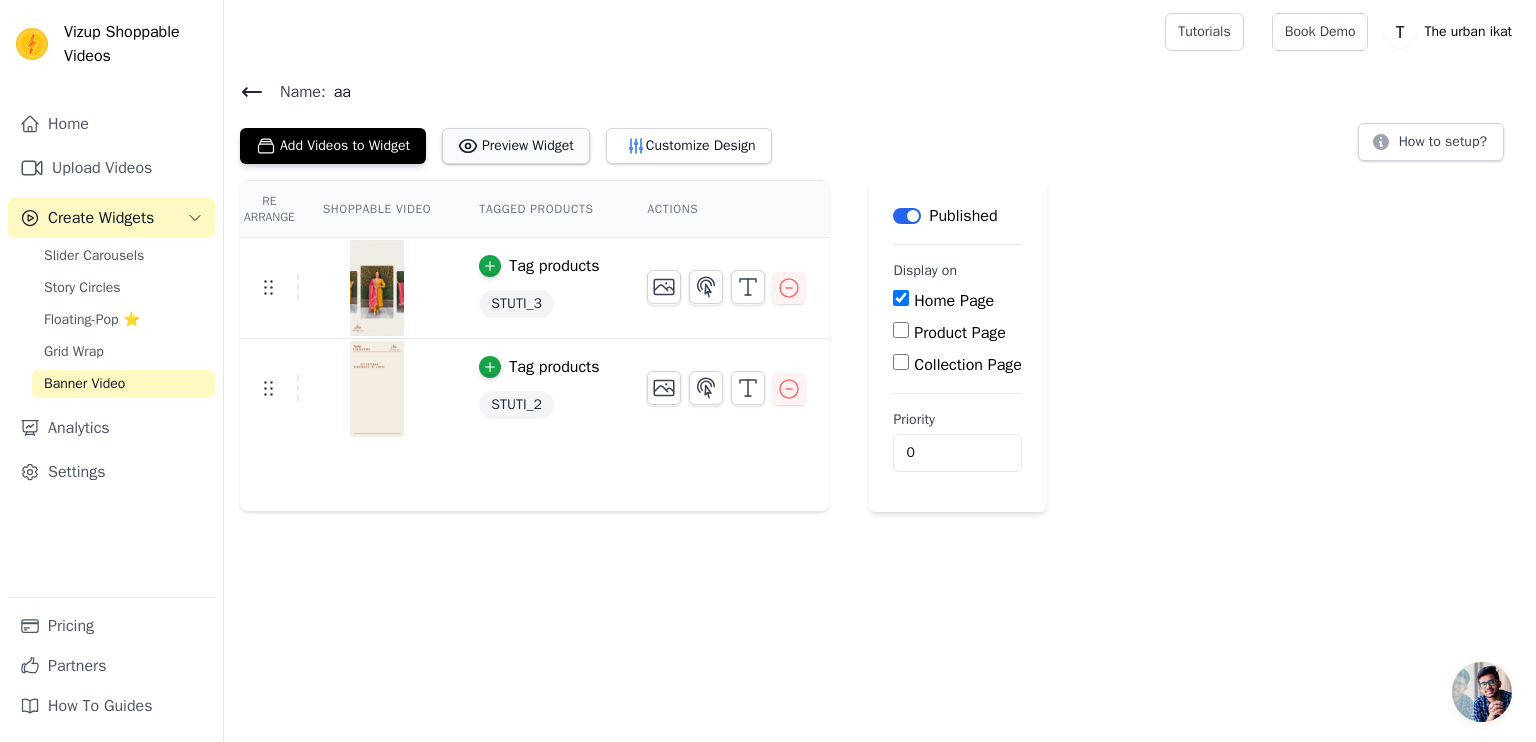 click on "Preview Widget" at bounding box center (516, 146) 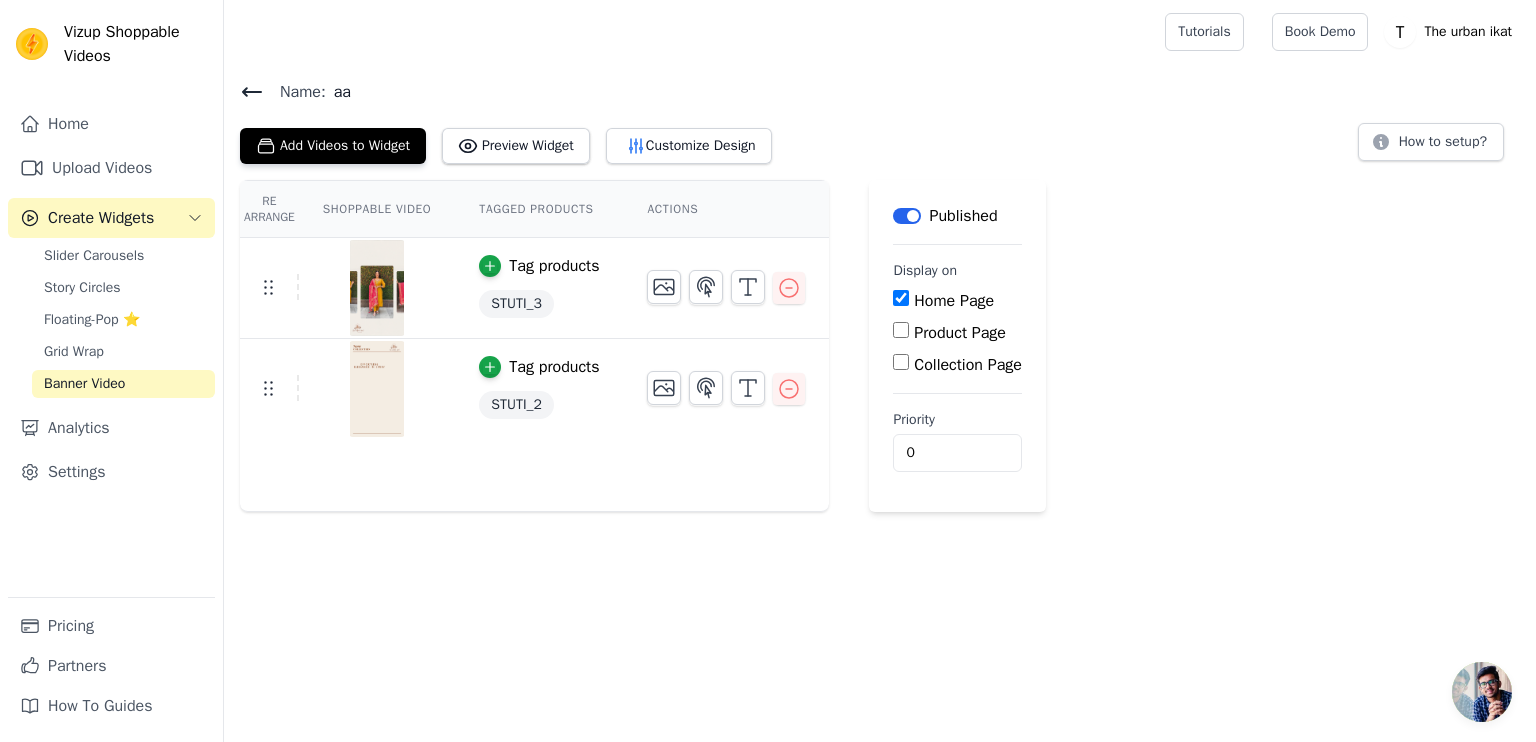 click on "Vizup Shoppable Videos
Home
Upload Videos       Create Widgets     Slider Carousels   Story Circles   Floating-Pop ⭐   Grid Wrap   Banner Video
Analytics
Settings
Pricing
Partners
How To Guides   Open sidebar       Tutorials     Book Demo   Open user menu" at bounding box center [768, 256] 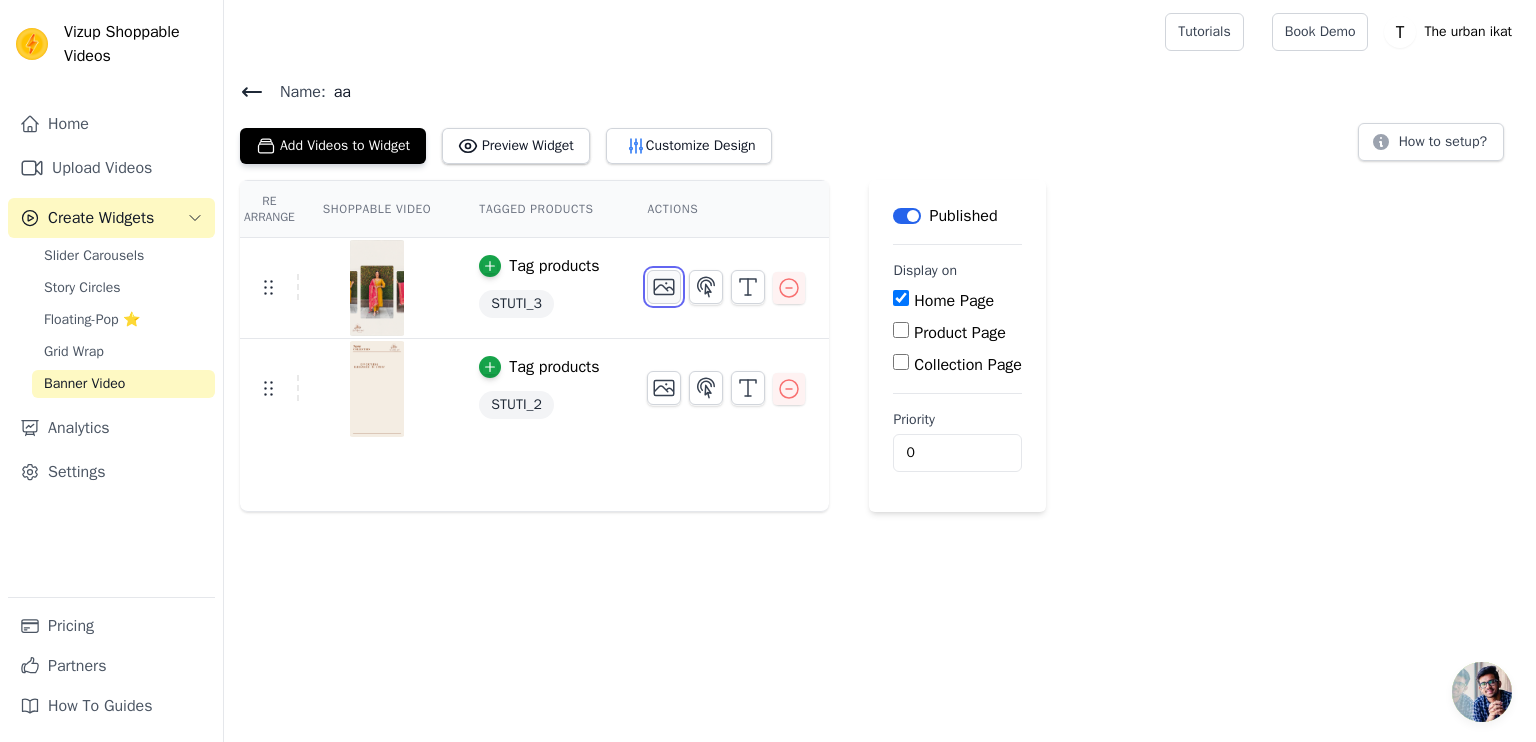 click 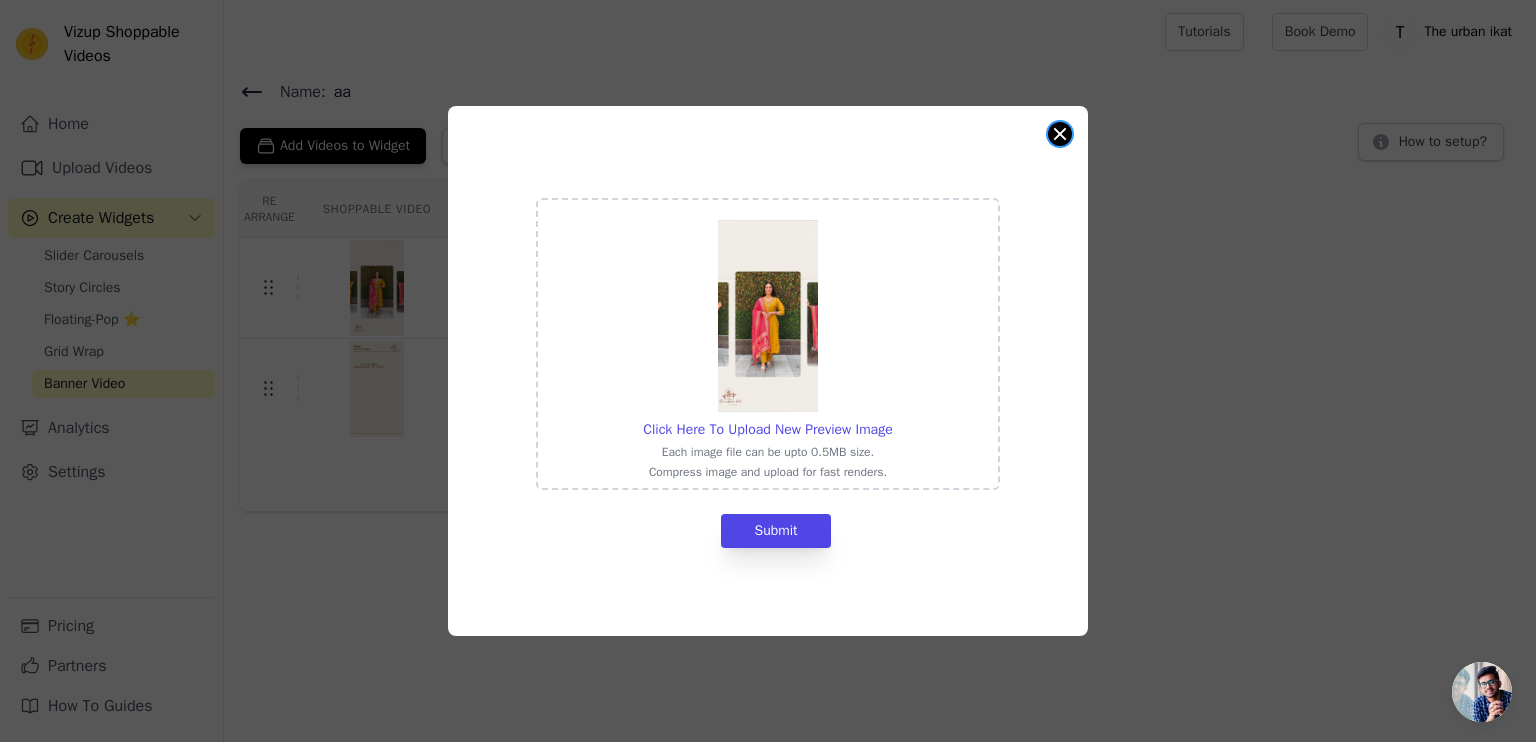click at bounding box center [1060, 134] 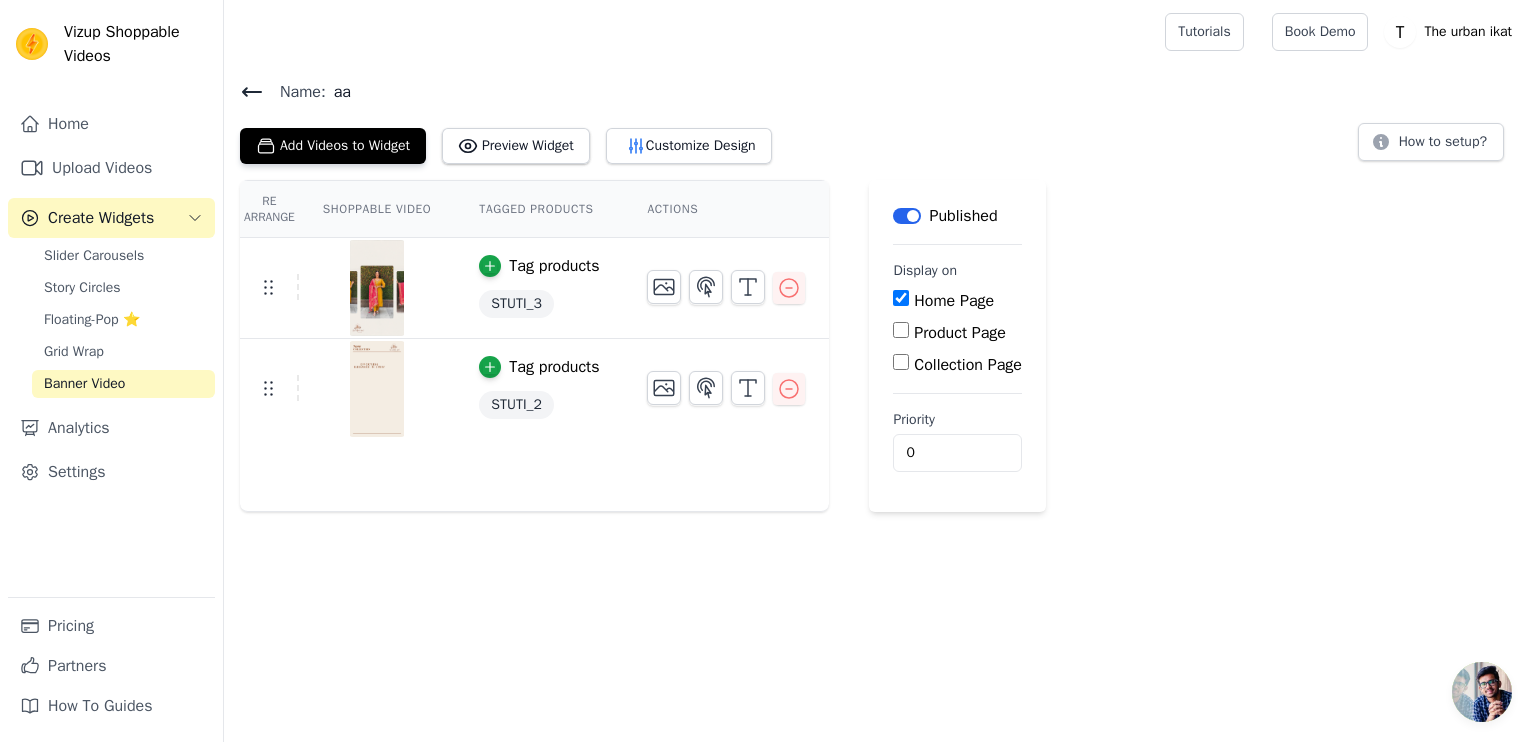 click on "Add Videos to Widget
Preview Widget       Customize Design
How to setup?" at bounding box center (880, 142) 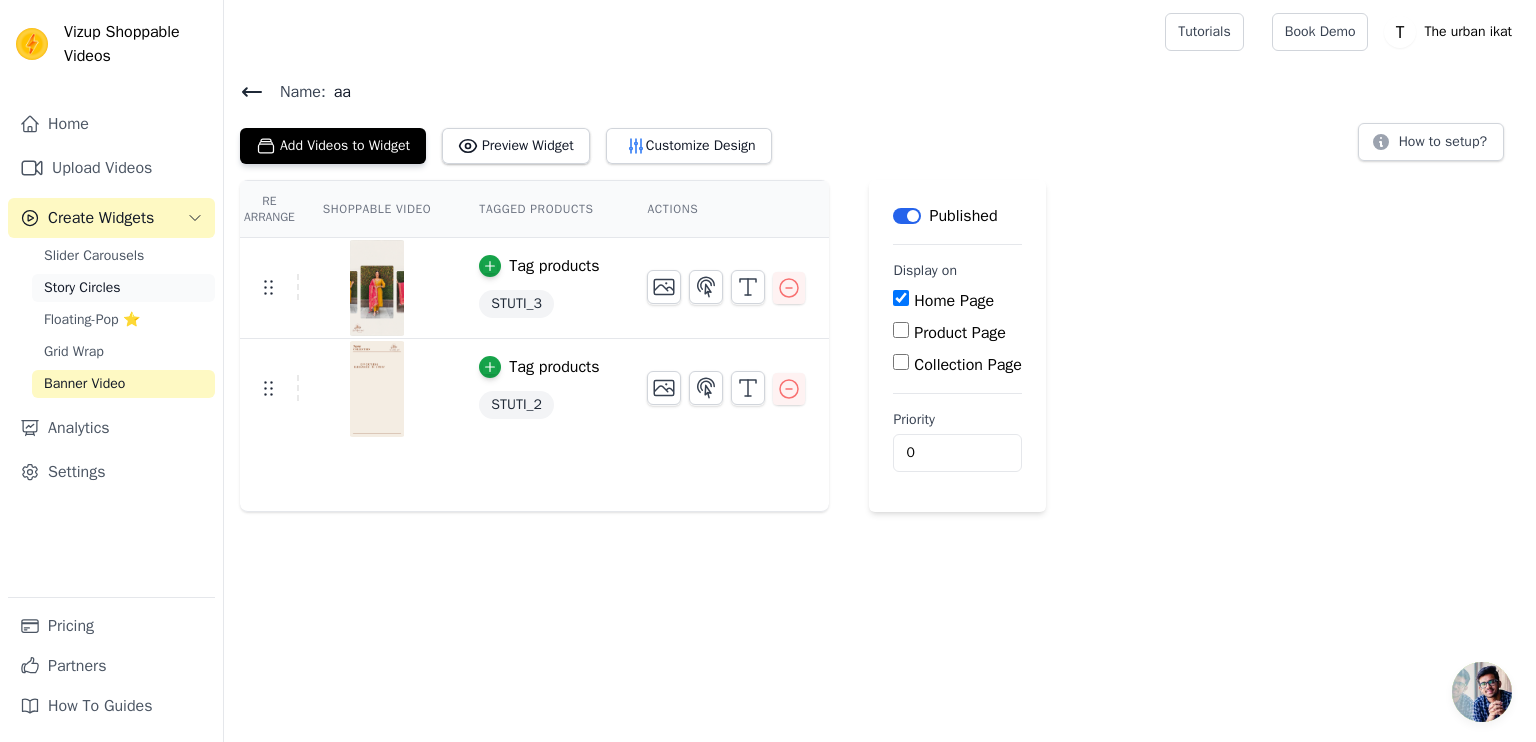 click on "Story Circles" at bounding box center [82, 288] 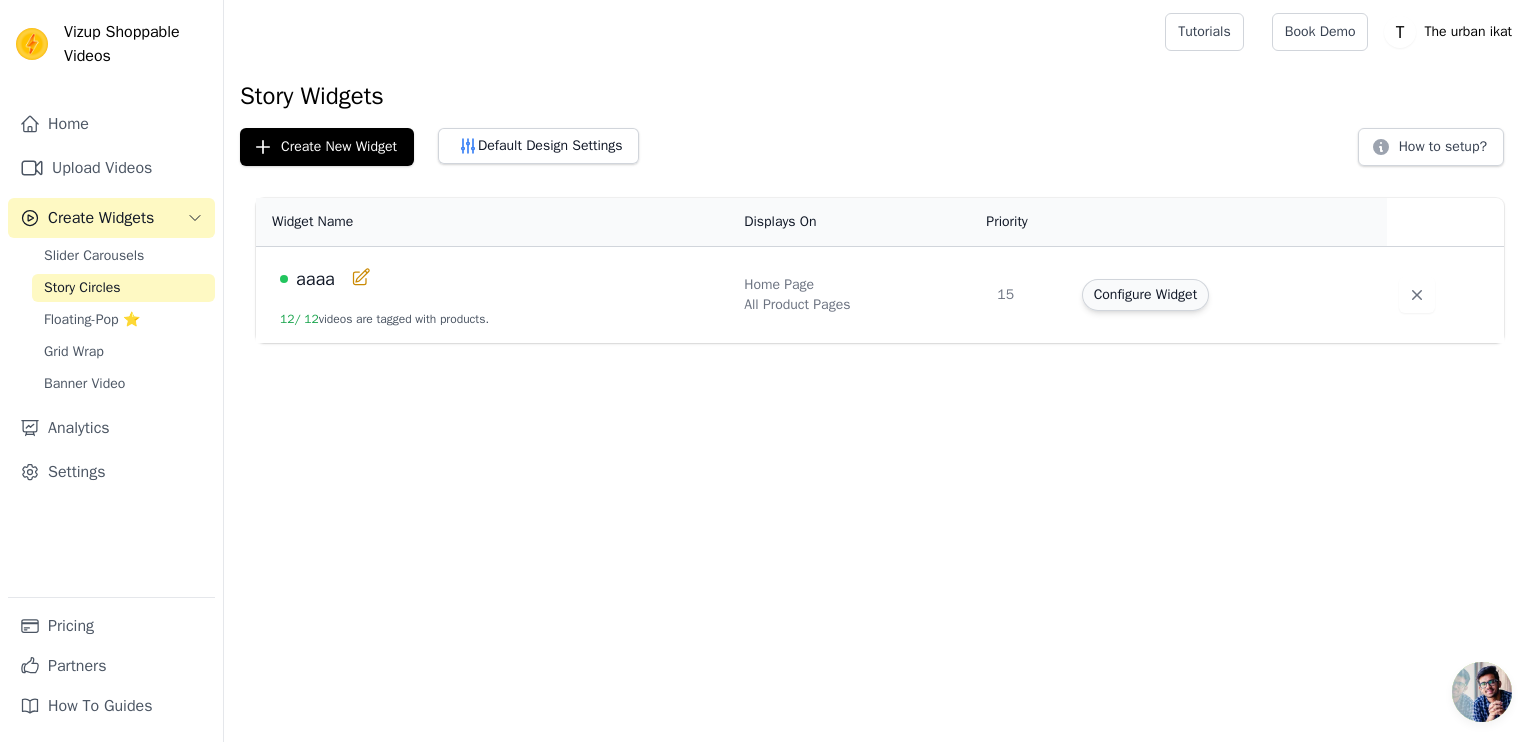 click on "Configure Widget" at bounding box center (1145, 295) 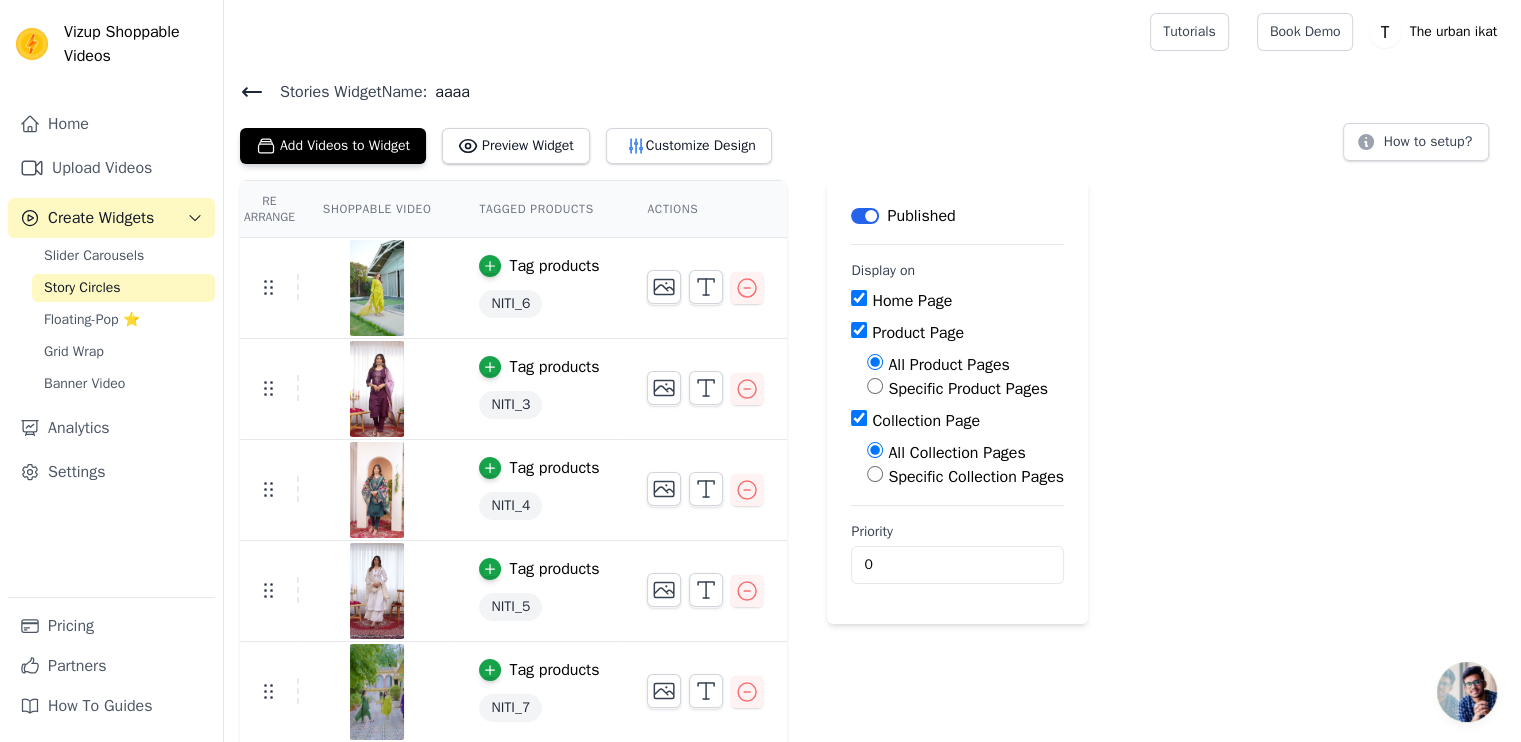 click on "Re Arrange   Shoppable Video   Tagged Products   Actions             Tag products   NITI_6                         Tag products   NITI_3                         Tag products   NITI_4                         Tag products   NITI_5                         Tag products   NITI_7                         Tag products   NITI_1                         Tag products   AANAYA_6                         Tag products   AANAYA_4                         Tag products   AANAYA_2                         Tag products   NITI_2                         Tag products   STUTI_3                         Tag products   STUTI_2                   Save Videos In This New Order   Save   Dismiss     Label     Published     Display on     Home Page     Product Page     All Product Pages     Specific Product Pages       Collection Page     All Collection Pages     Specific Collection Pages       Priority   0" at bounding box center [872, 815] 